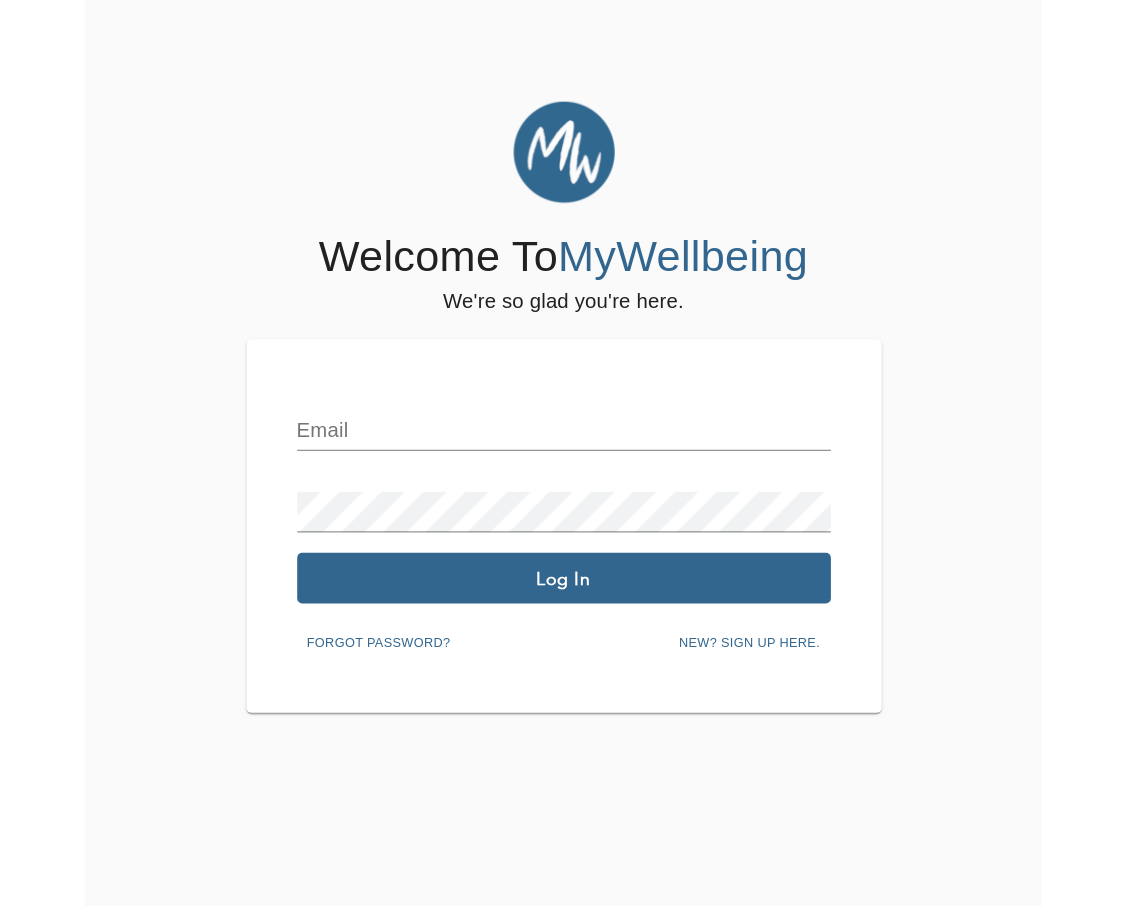 scroll, scrollTop: 0, scrollLeft: 0, axis: both 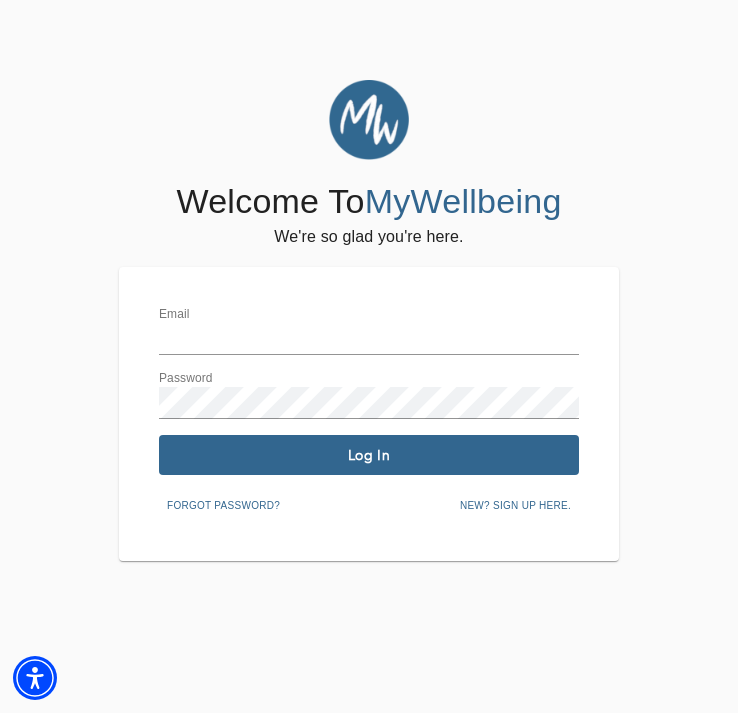 type on "[EMAIL_ADDRESS][DOMAIN_NAME]" 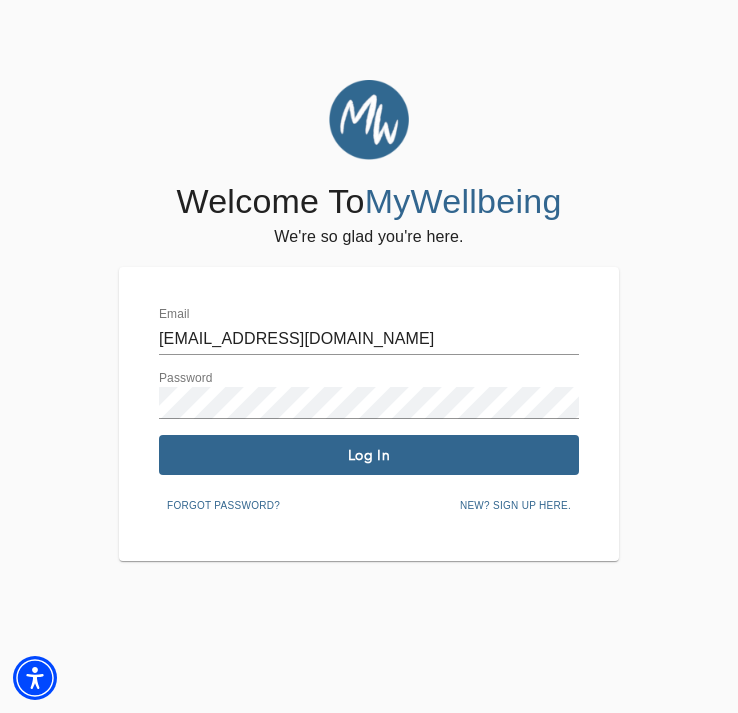 click on "Log In" at bounding box center (369, 455) 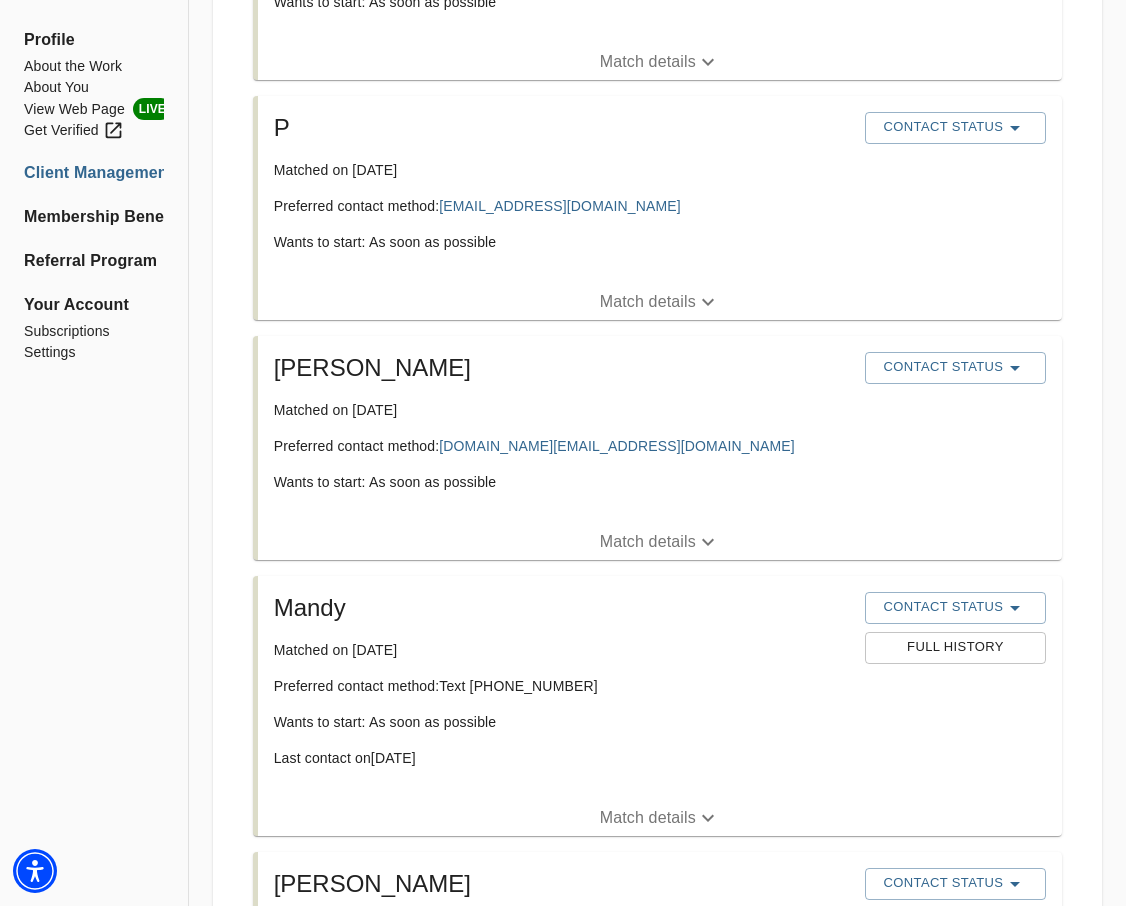 scroll, scrollTop: 2300, scrollLeft: 0, axis: vertical 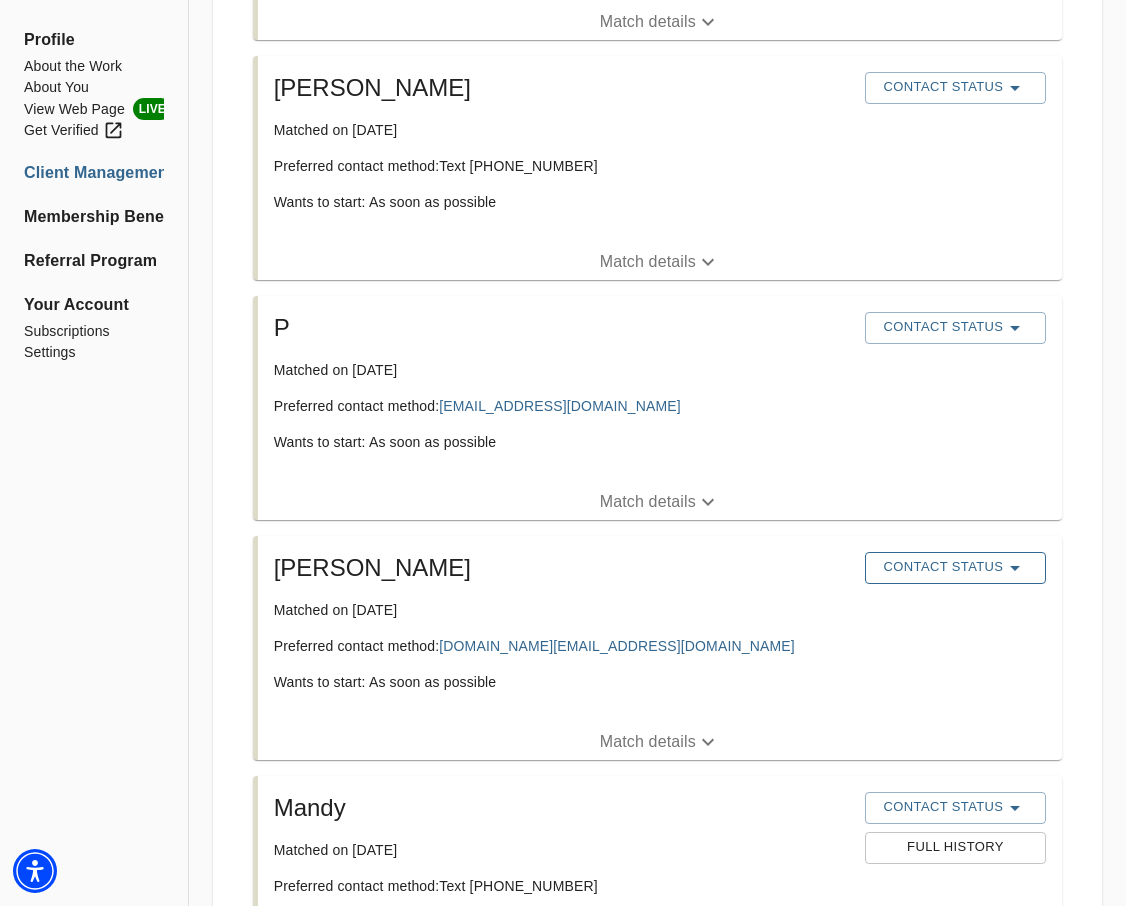 click on "Contact Status" at bounding box center (955, 568) 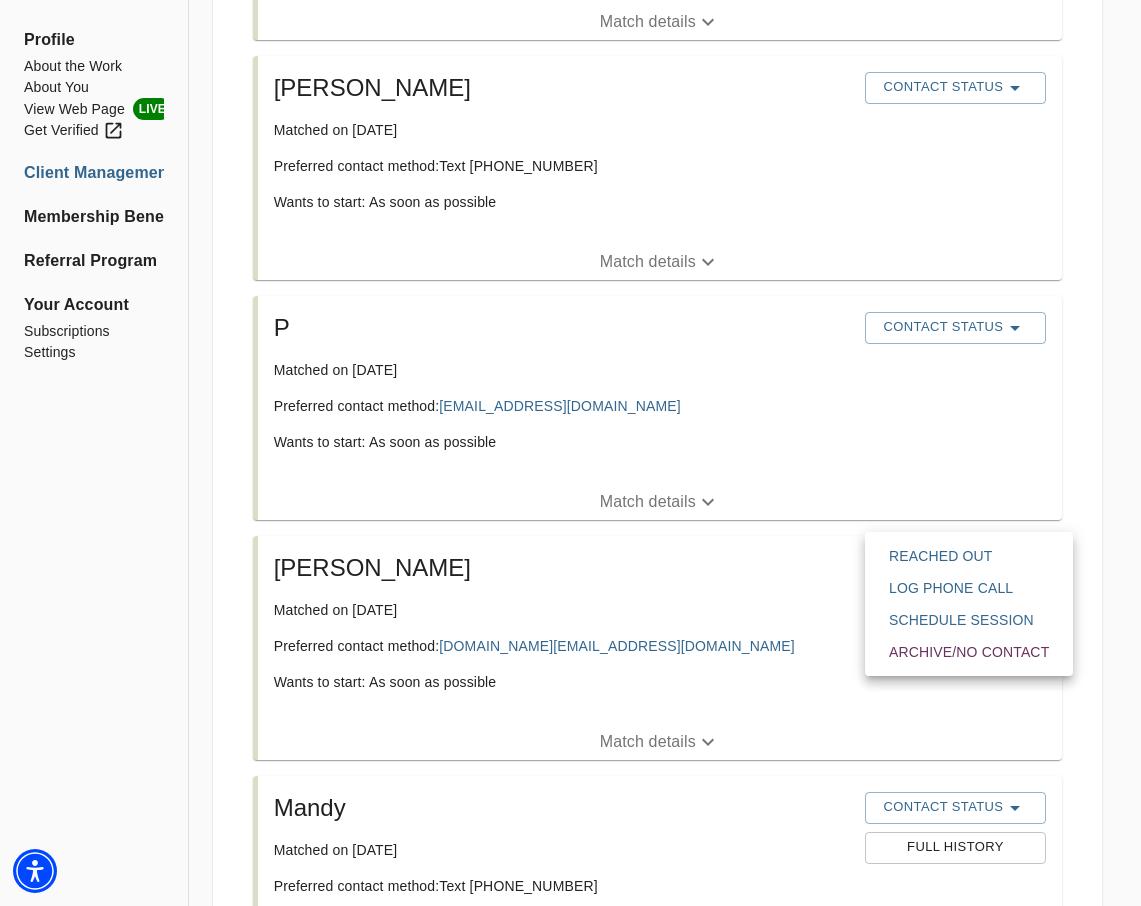 click on "Reached Out" at bounding box center [969, 556] 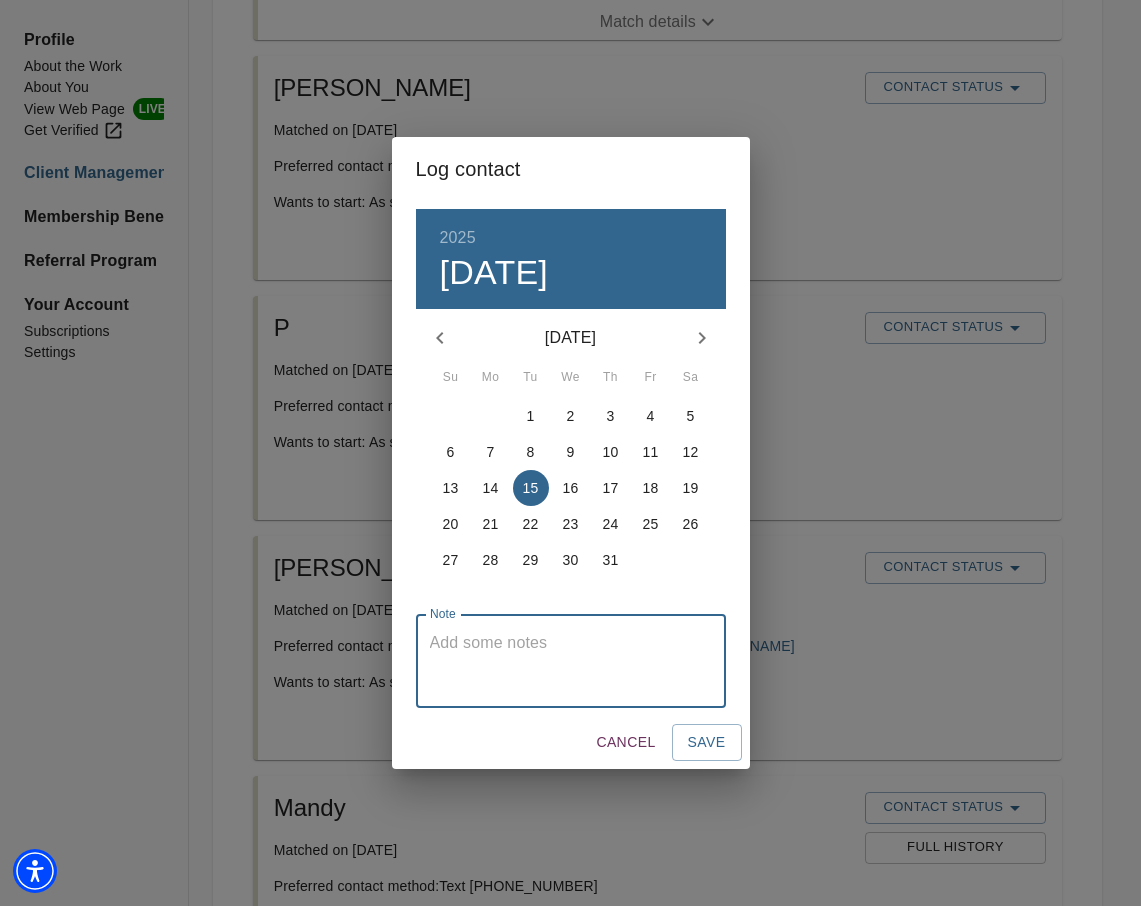 click at bounding box center (571, 661) 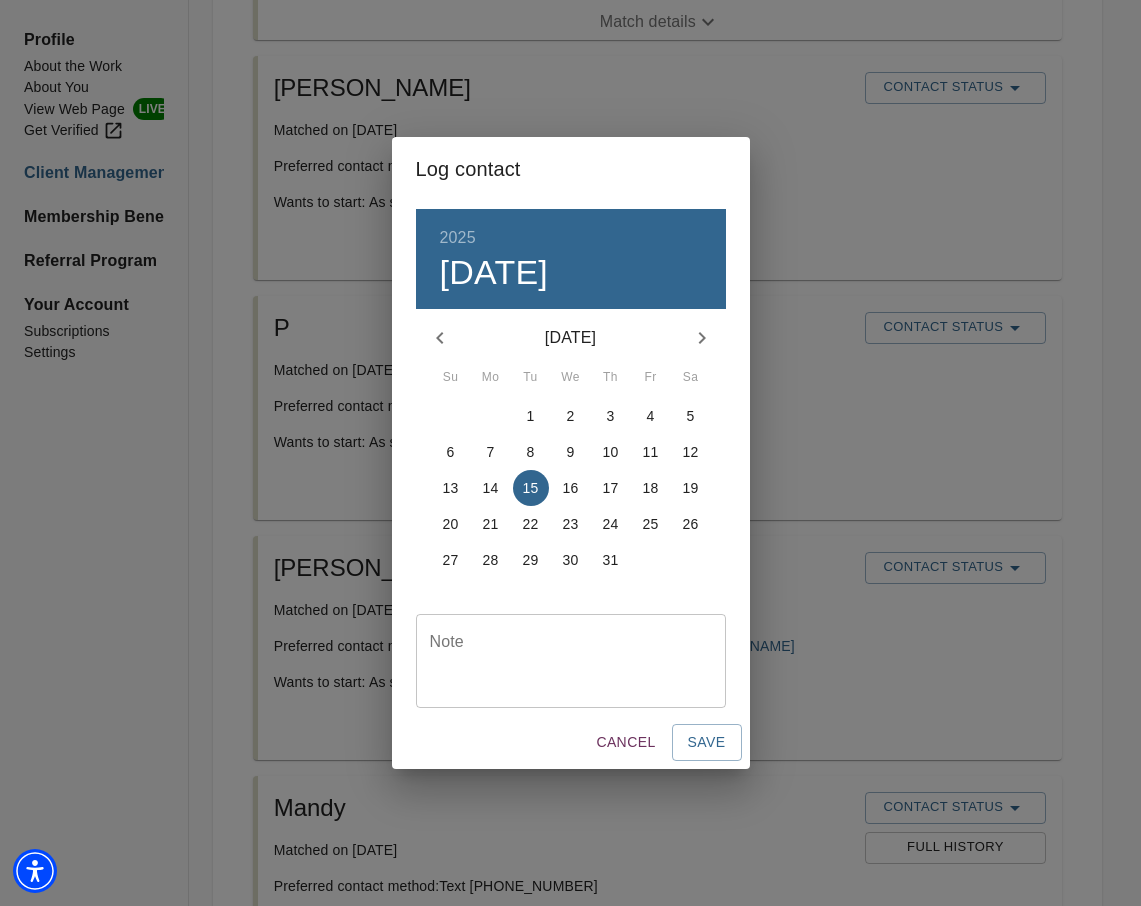 click at bounding box center (571, 661) 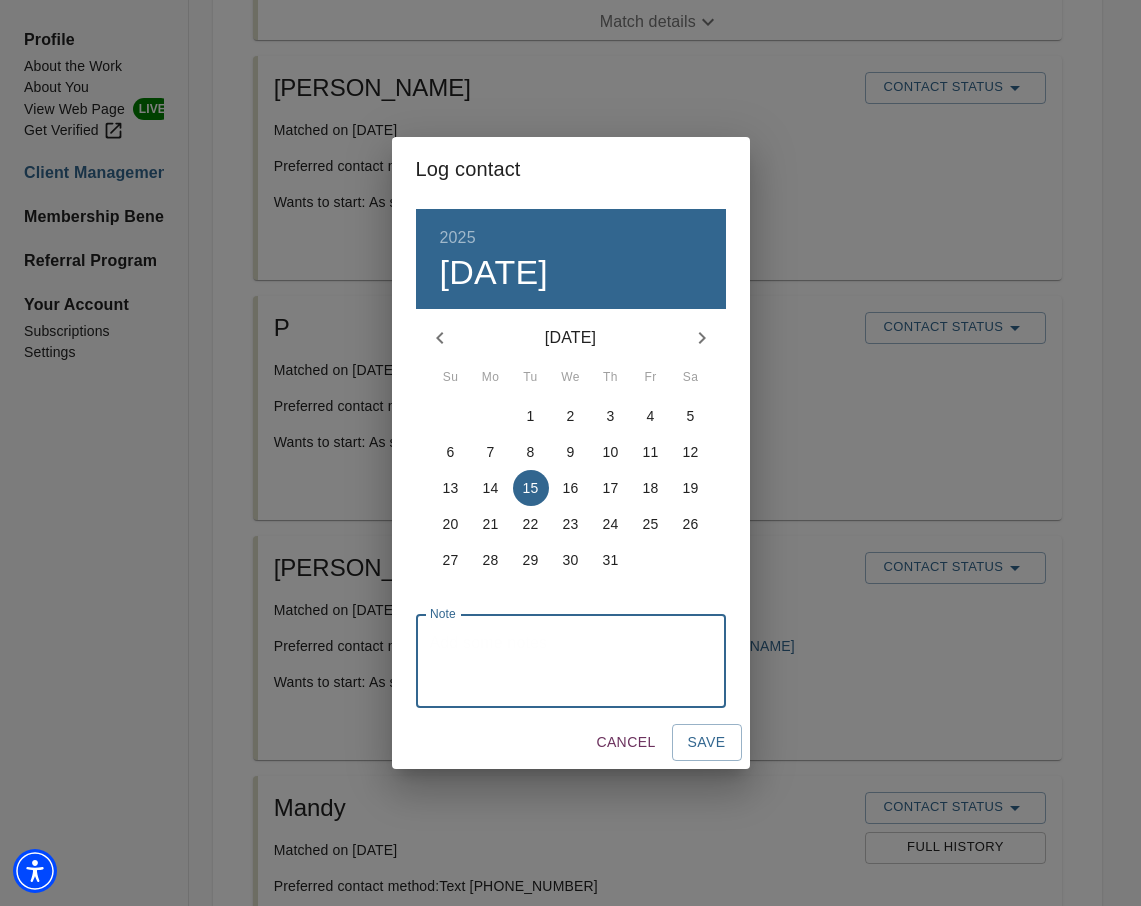 paste on "Coach sent message to match in order to schedule consult call" 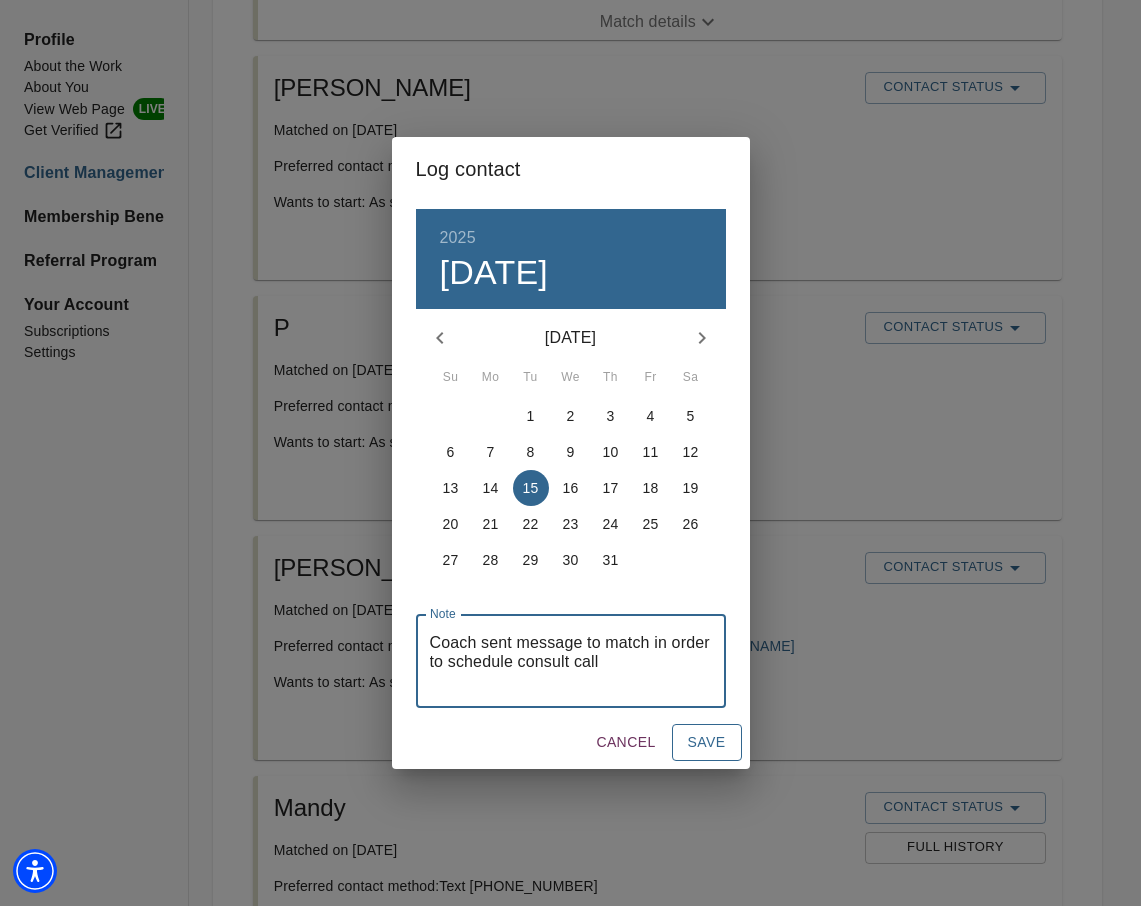 type on "Coach sent message to match in order to schedule consult call" 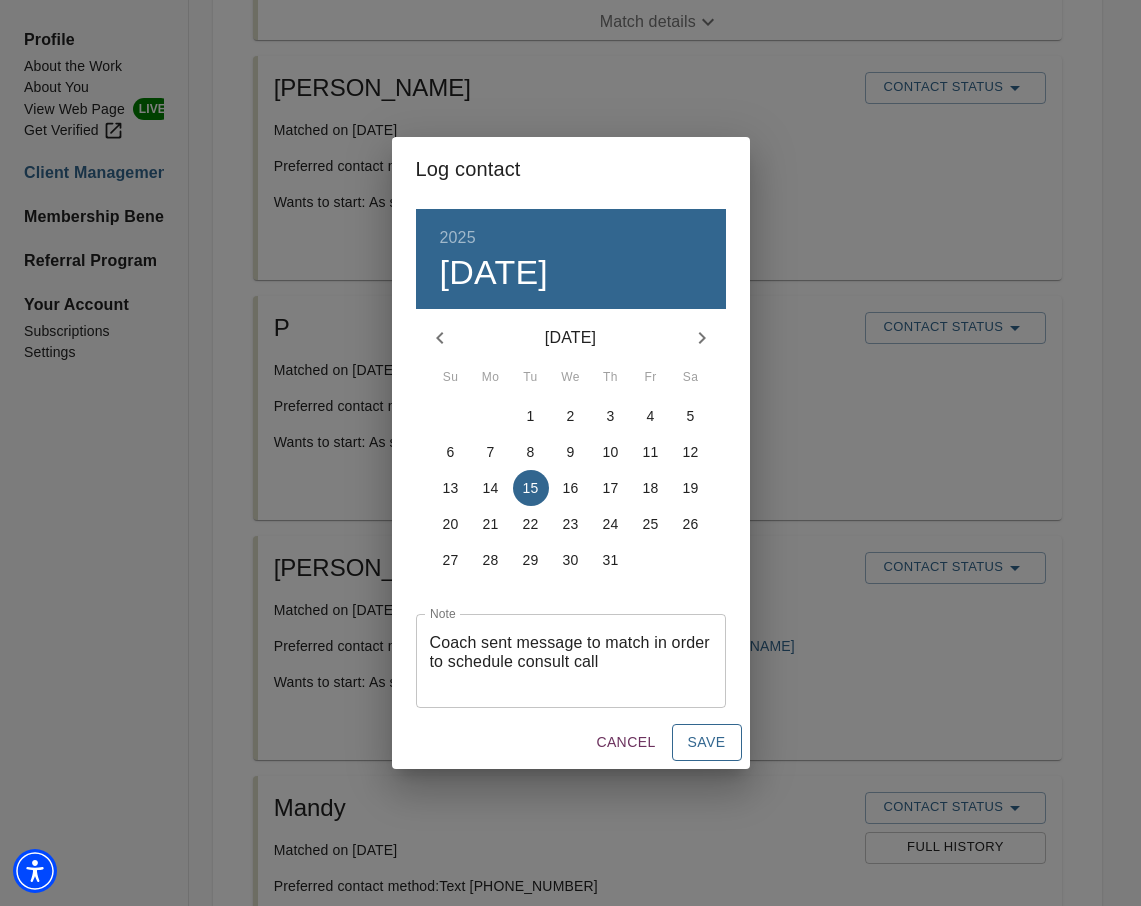 type 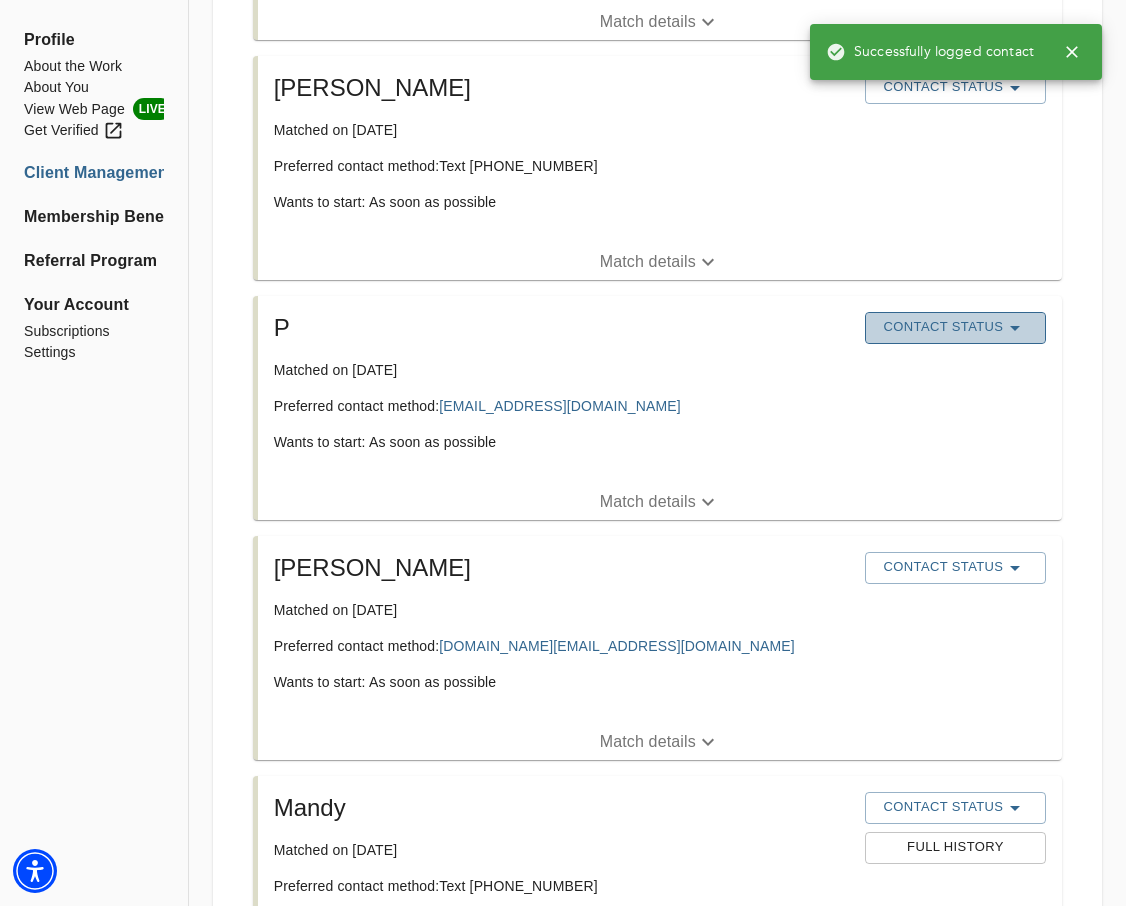 click on "Contact Status" at bounding box center [955, 328] 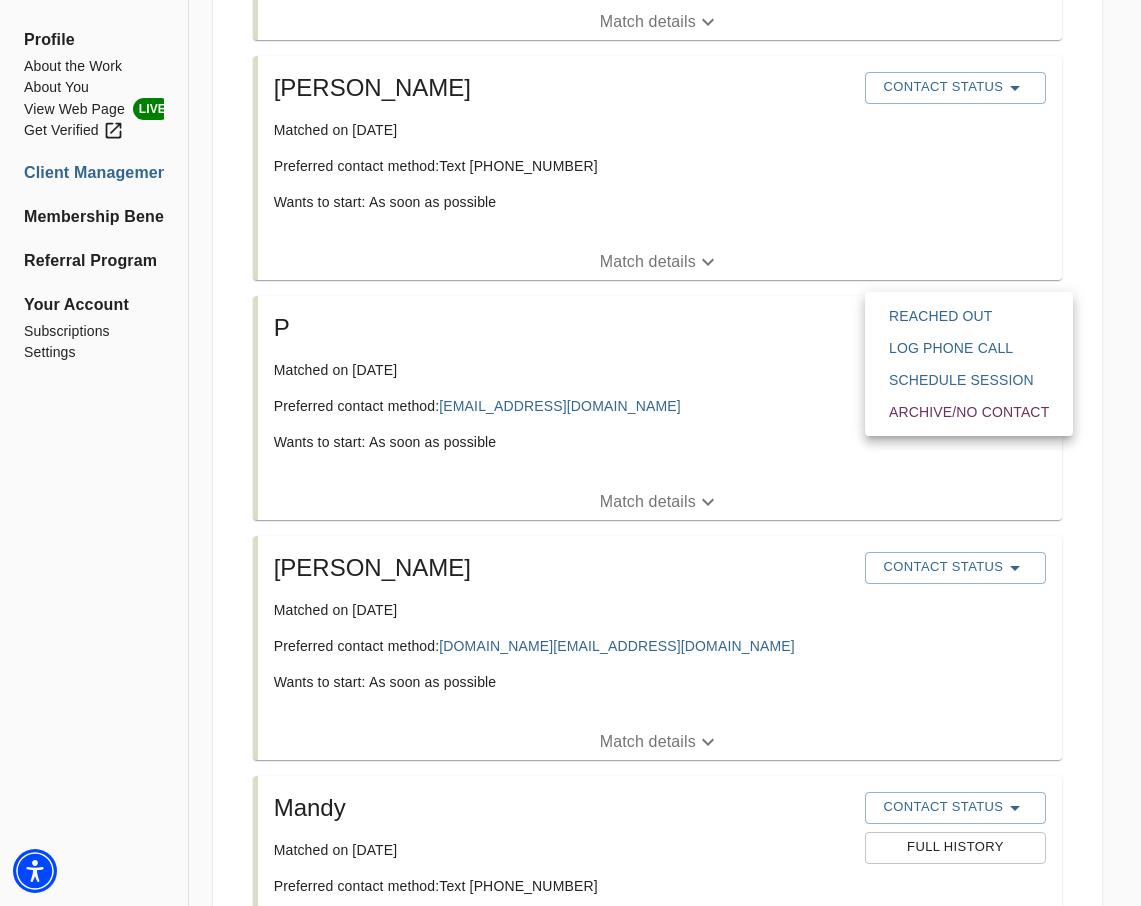 click on "Reached Out" at bounding box center [969, 316] 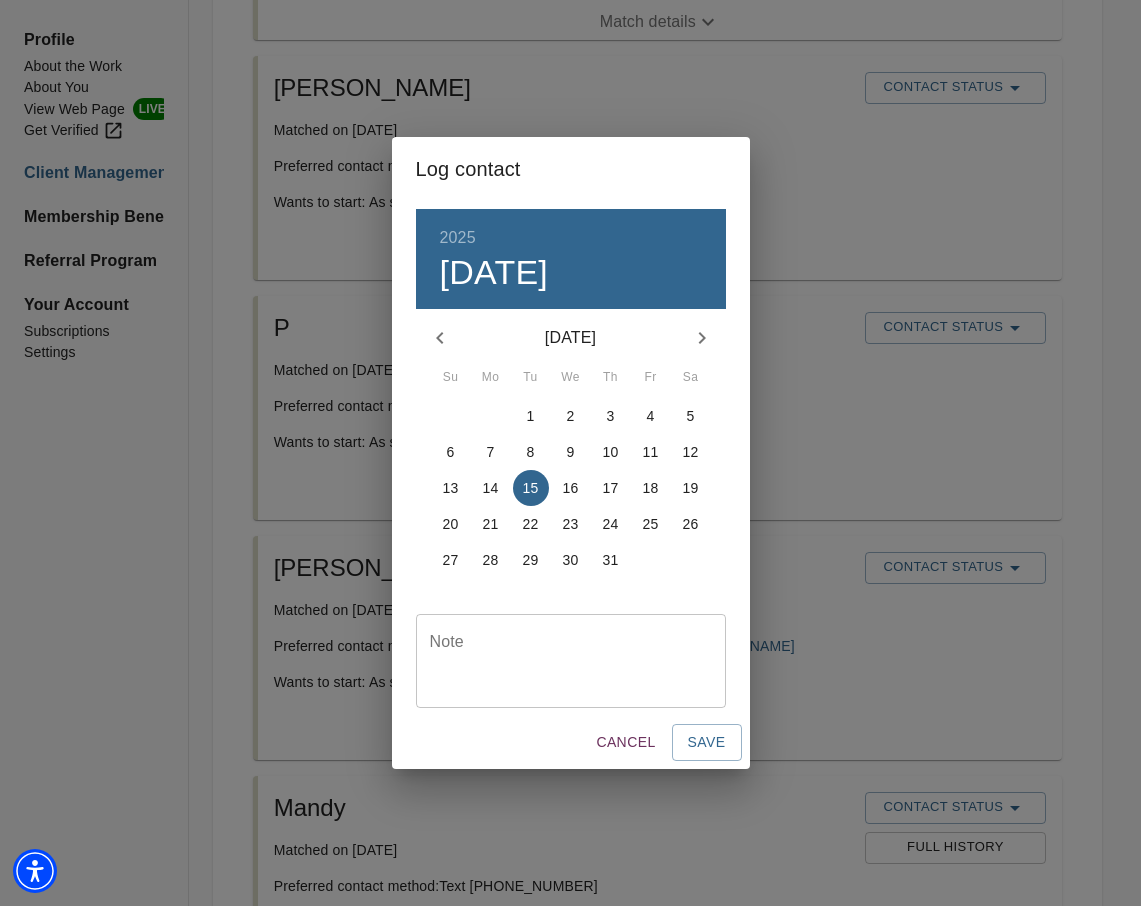 click on "Note" at bounding box center [571, 661] 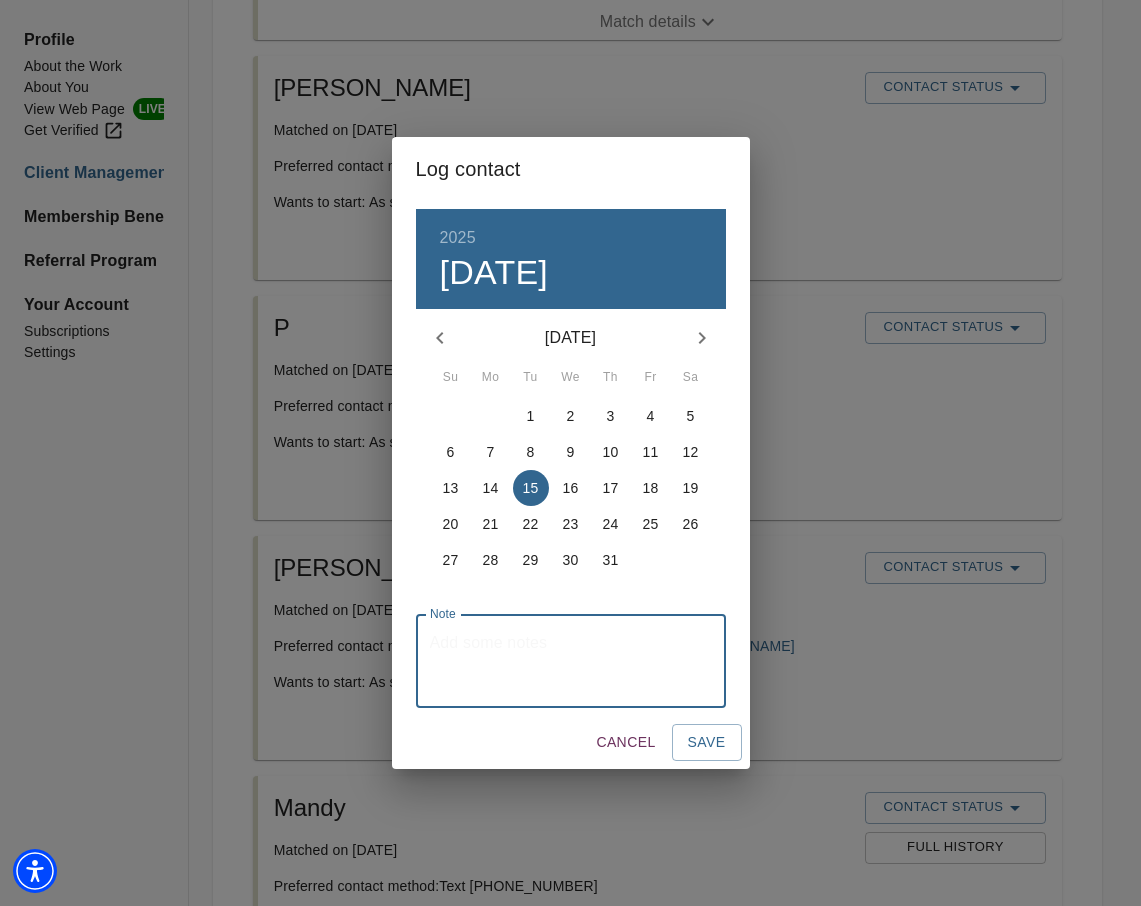 paste on "Coach sent message to match in order to schedule consult call" 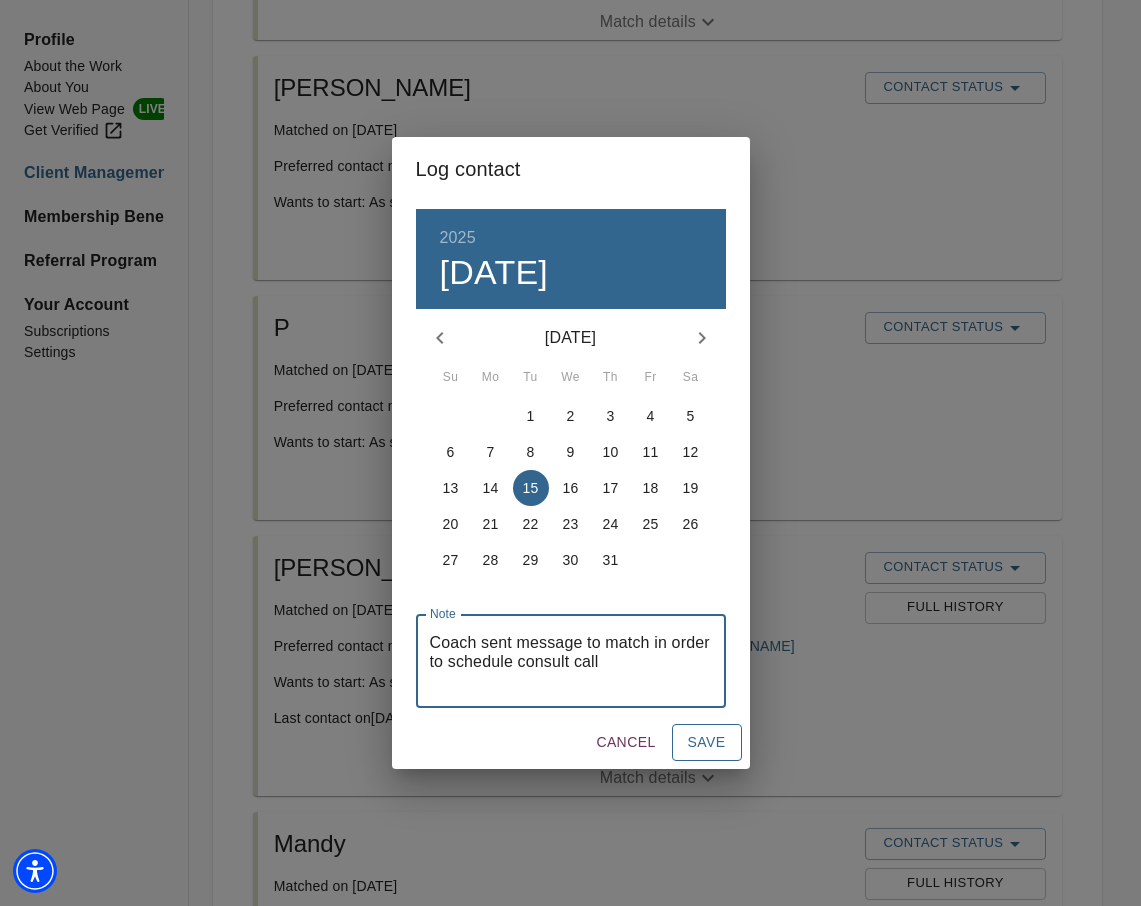 type on "Coach sent message to match in order to schedule consult call" 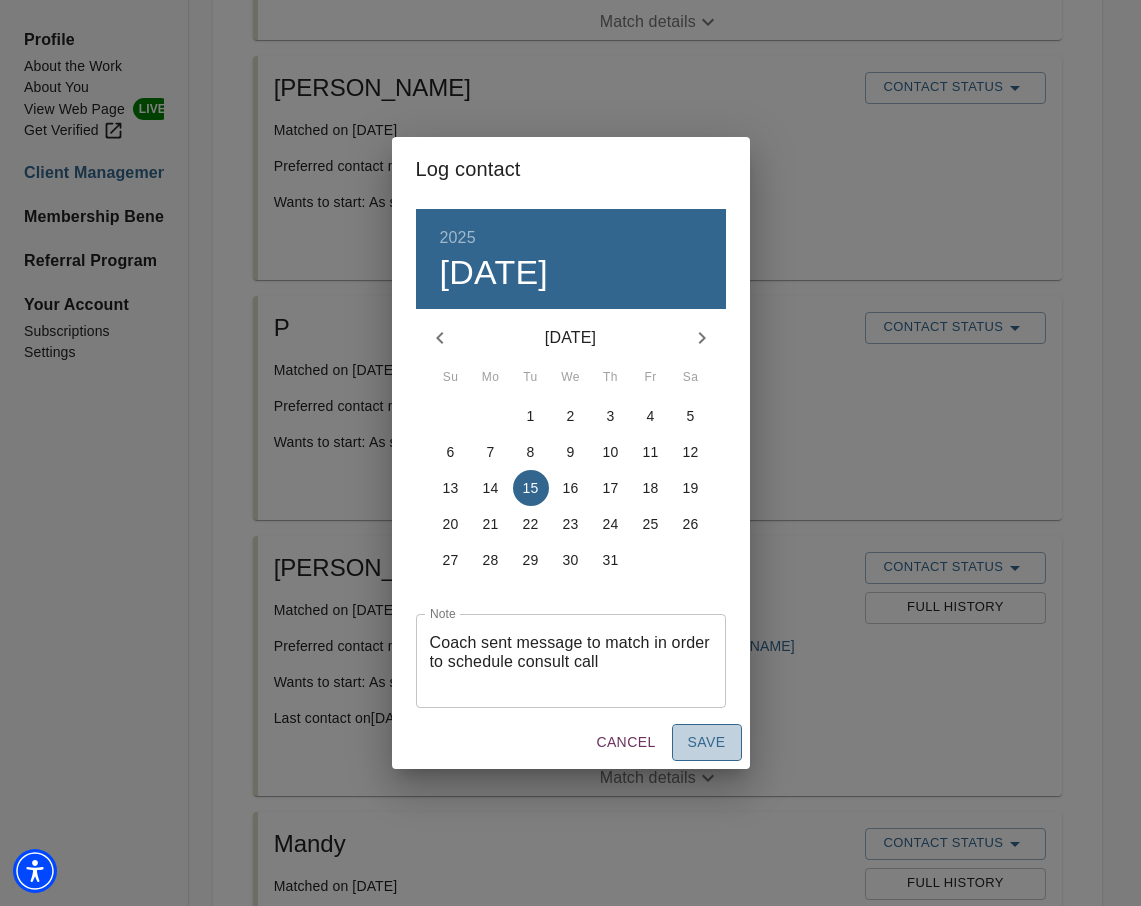 click on "Save" at bounding box center (707, 742) 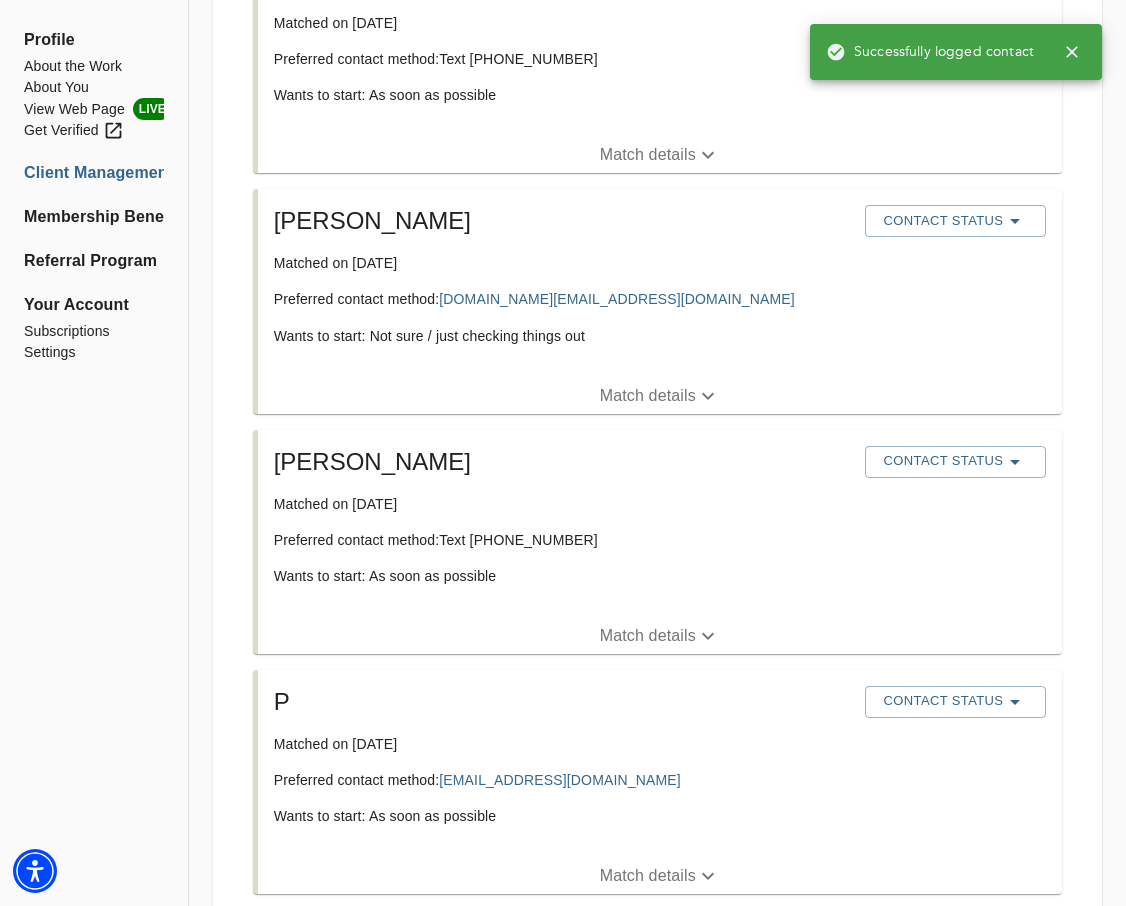 scroll, scrollTop: 1900, scrollLeft: 0, axis: vertical 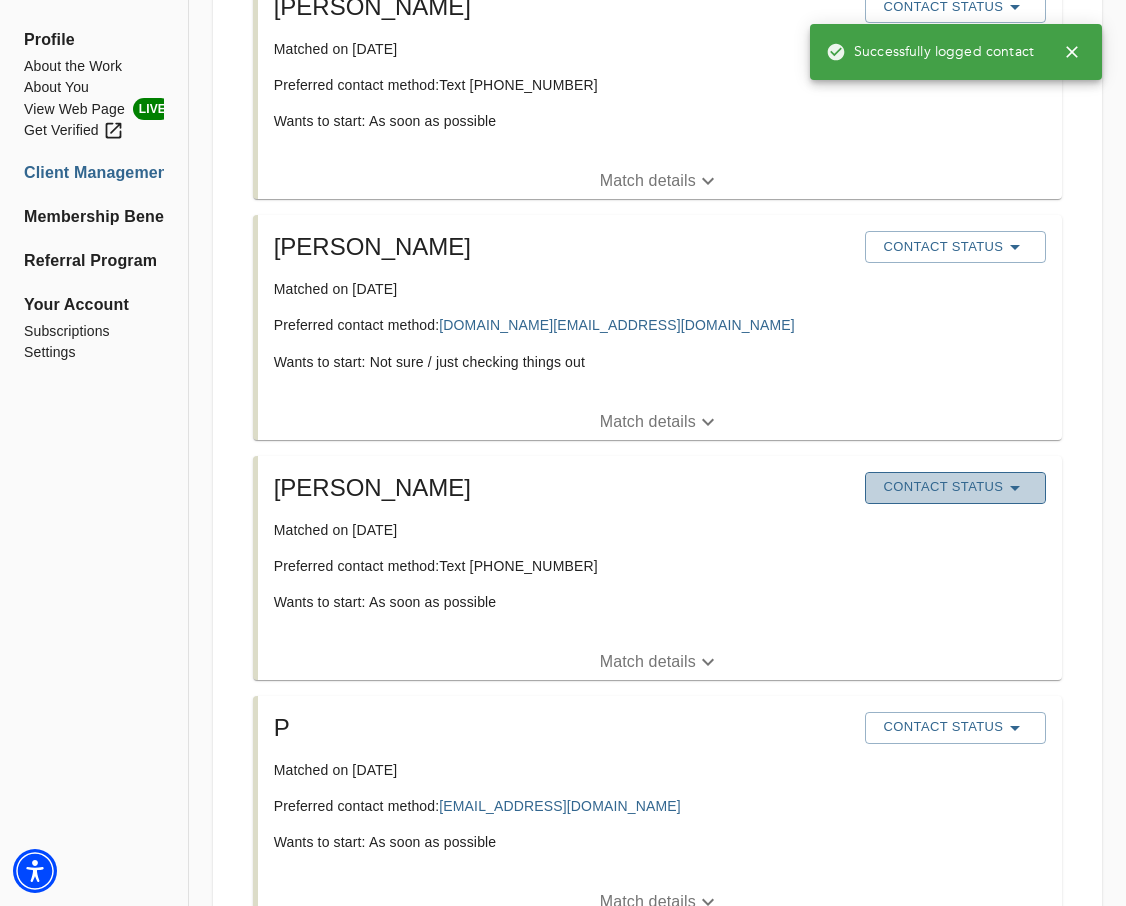 click on "Contact Status" at bounding box center (955, 488) 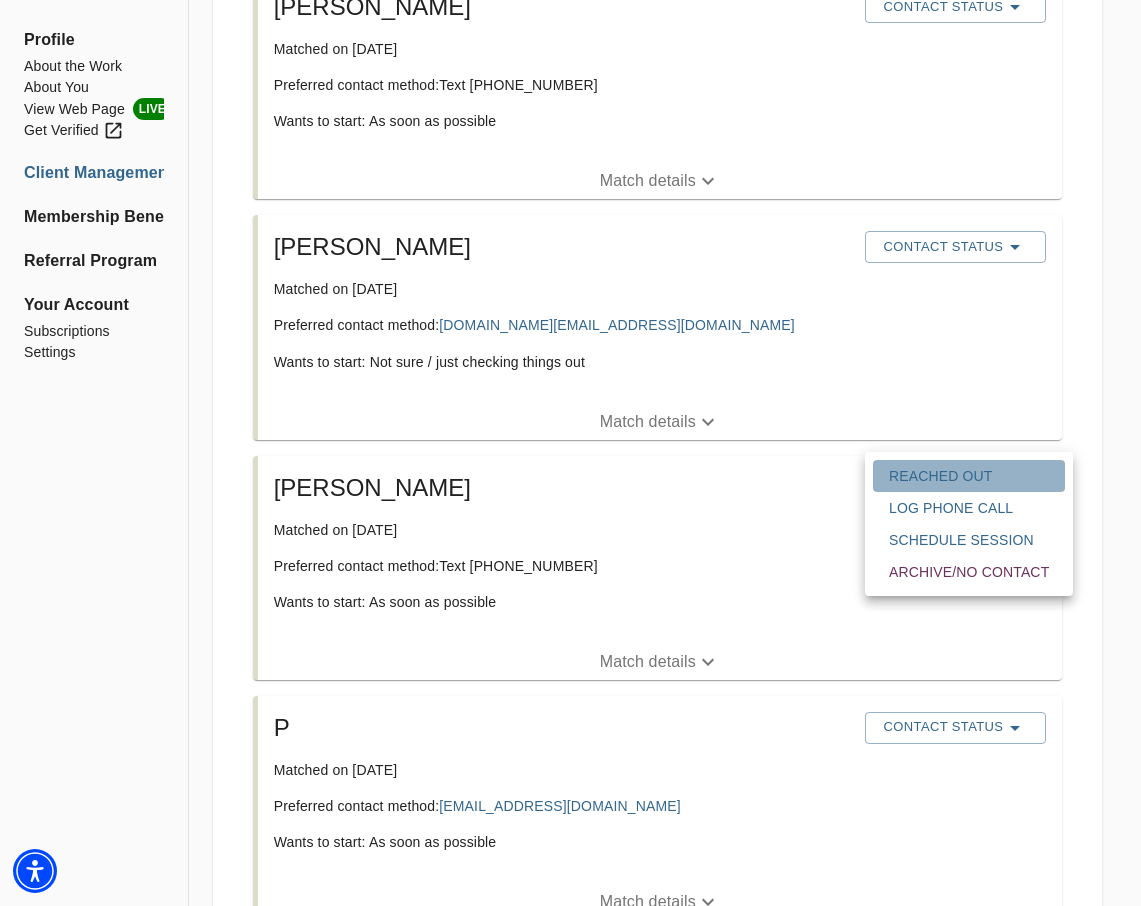 click on "Reached Out" at bounding box center (969, 476) 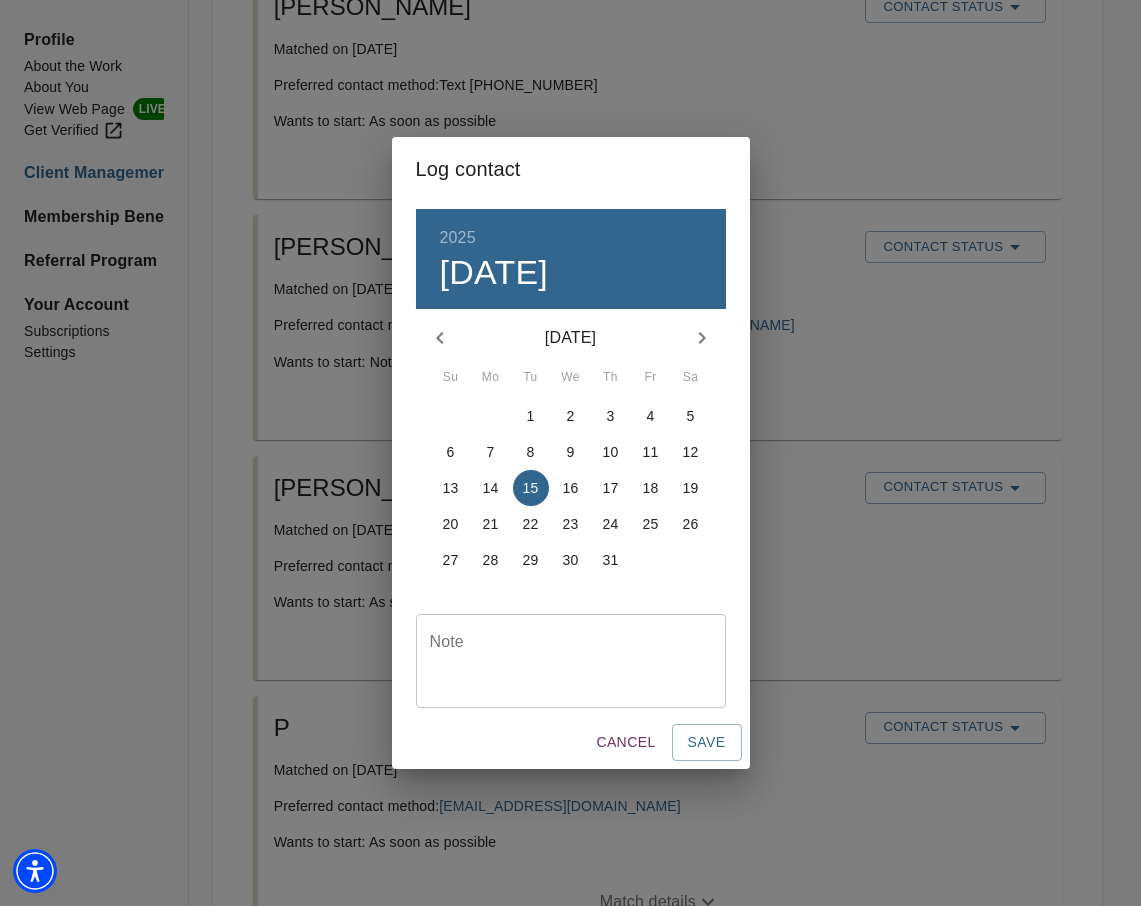 click at bounding box center (571, 661) 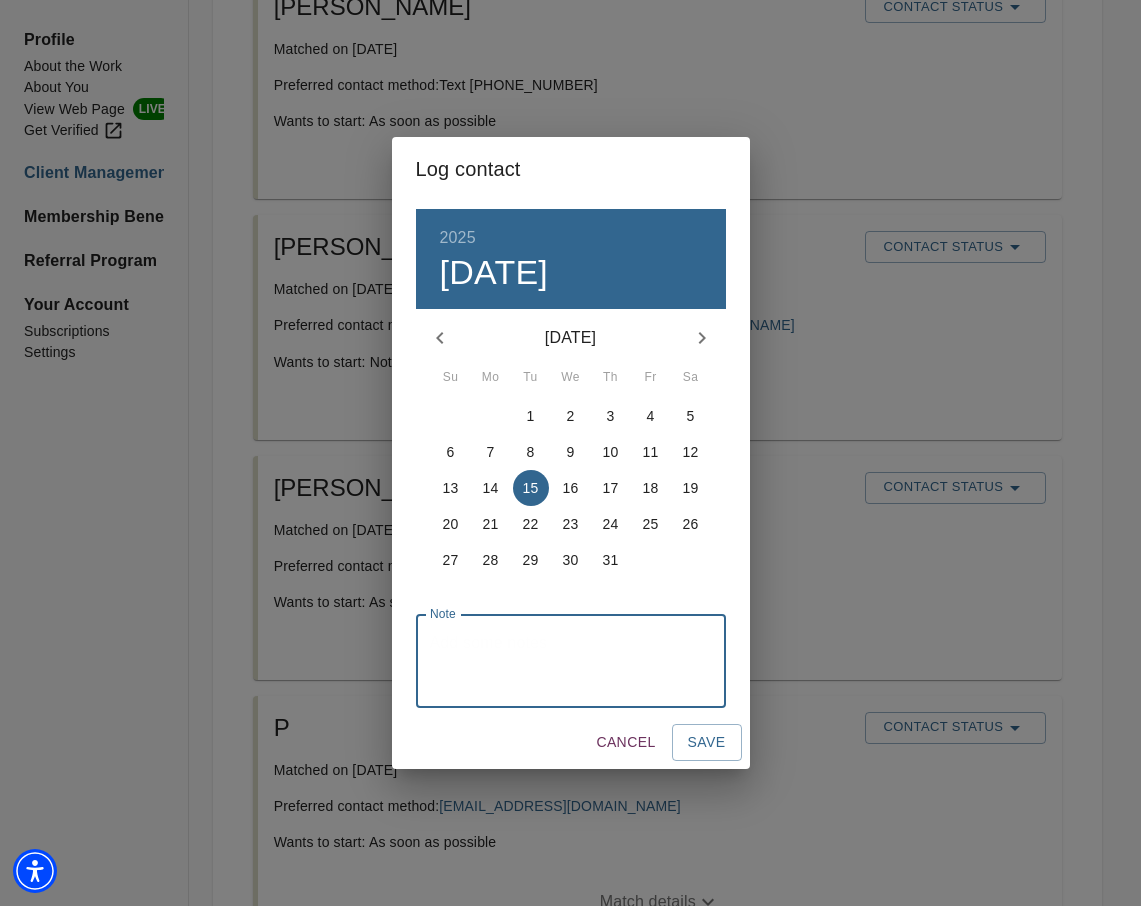 paste on "Coach sent message to match in order to schedule consult call" 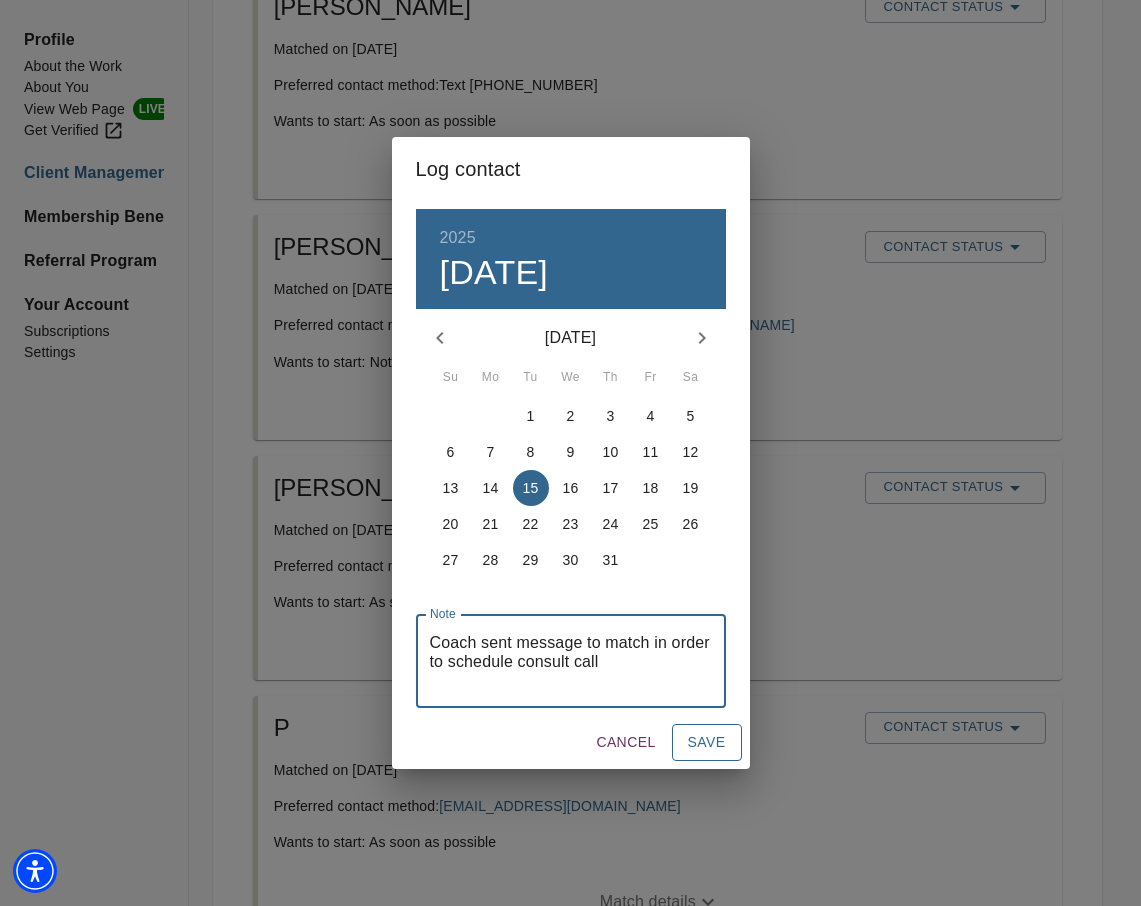 type on "Coach sent message to match in order to schedule consult call" 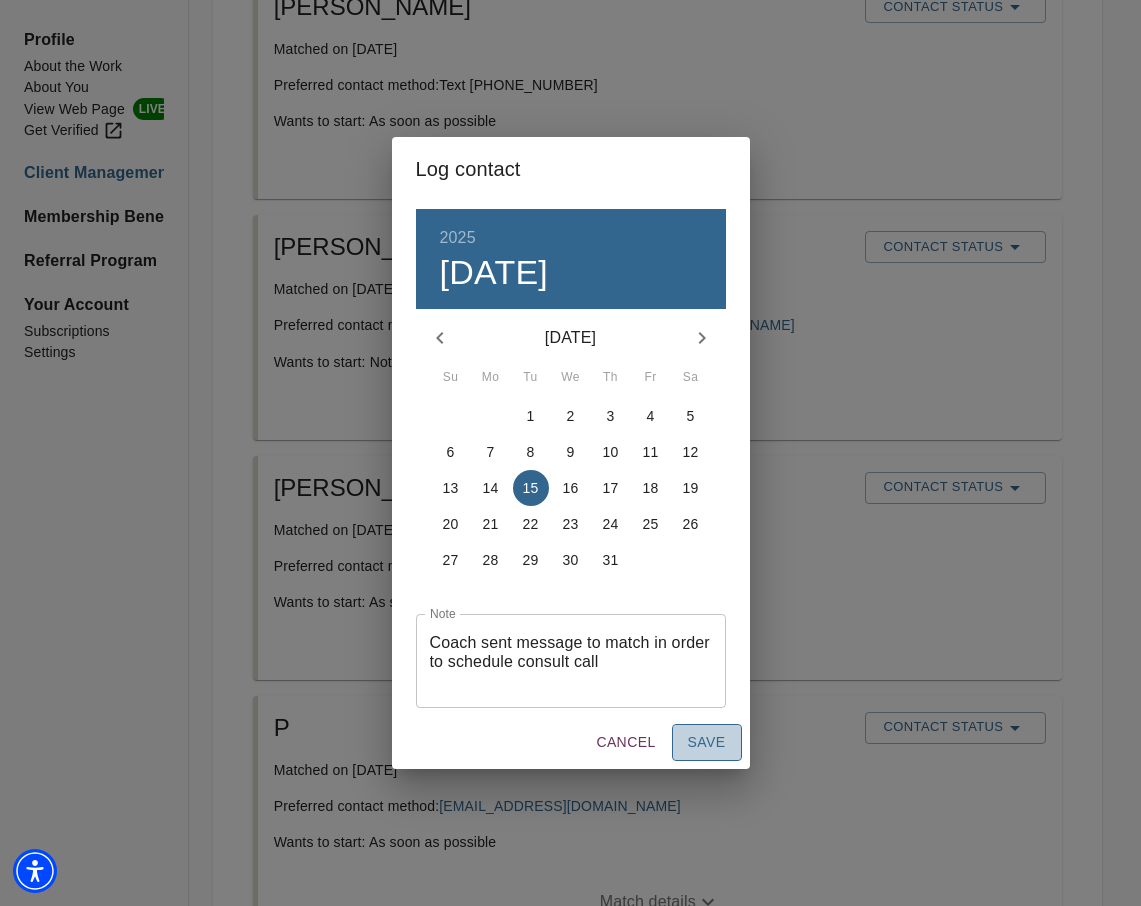 click on "Save" at bounding box center (707, 742) 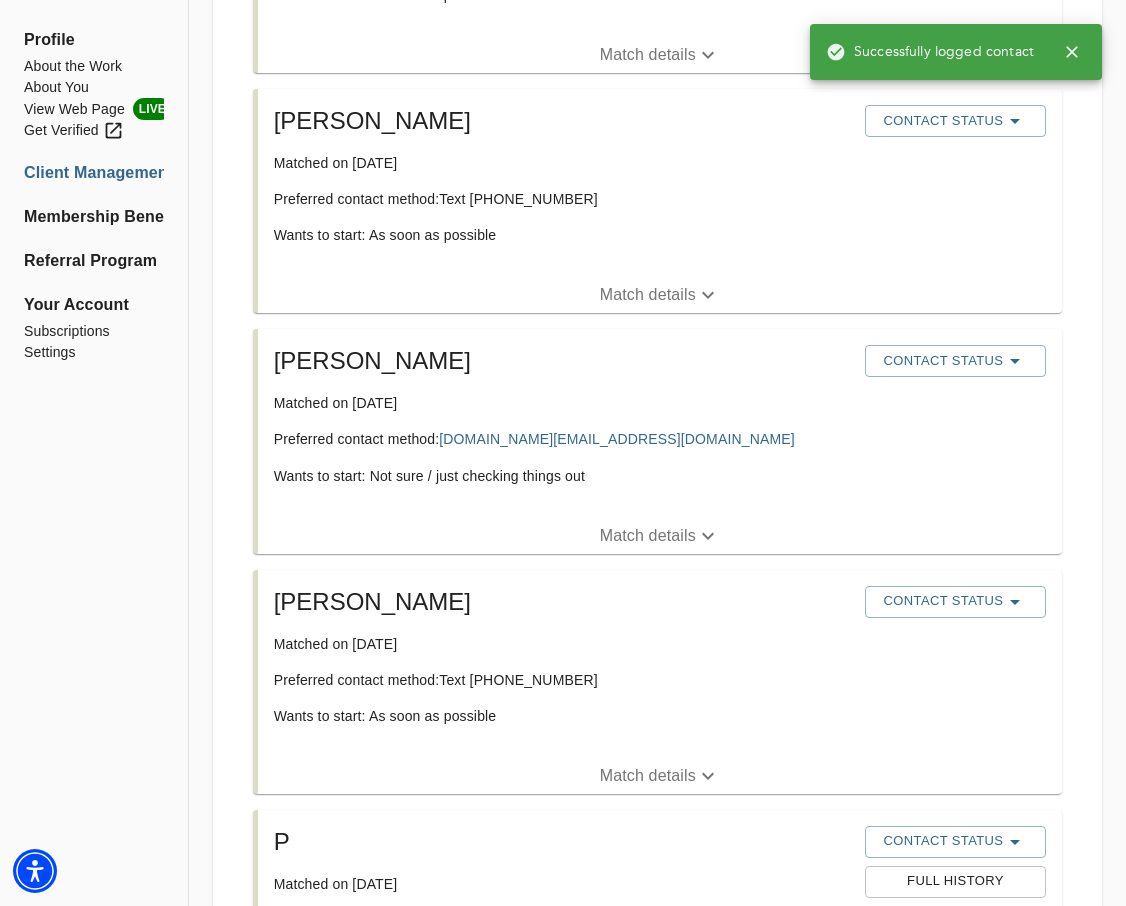 scroll, scrollTop: 1700, scrollLeft: 0, axis: vertical 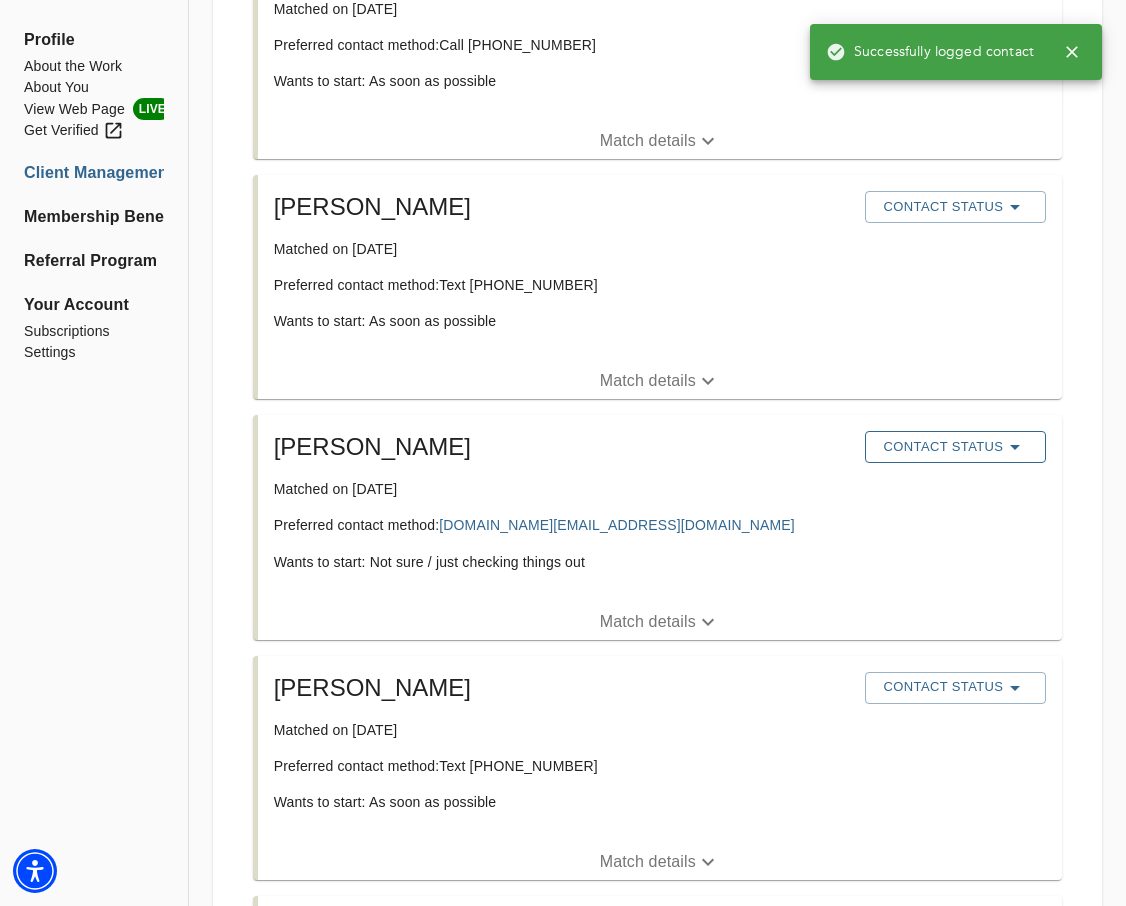 click on "Contact Status" at bounding box center (955, 447) 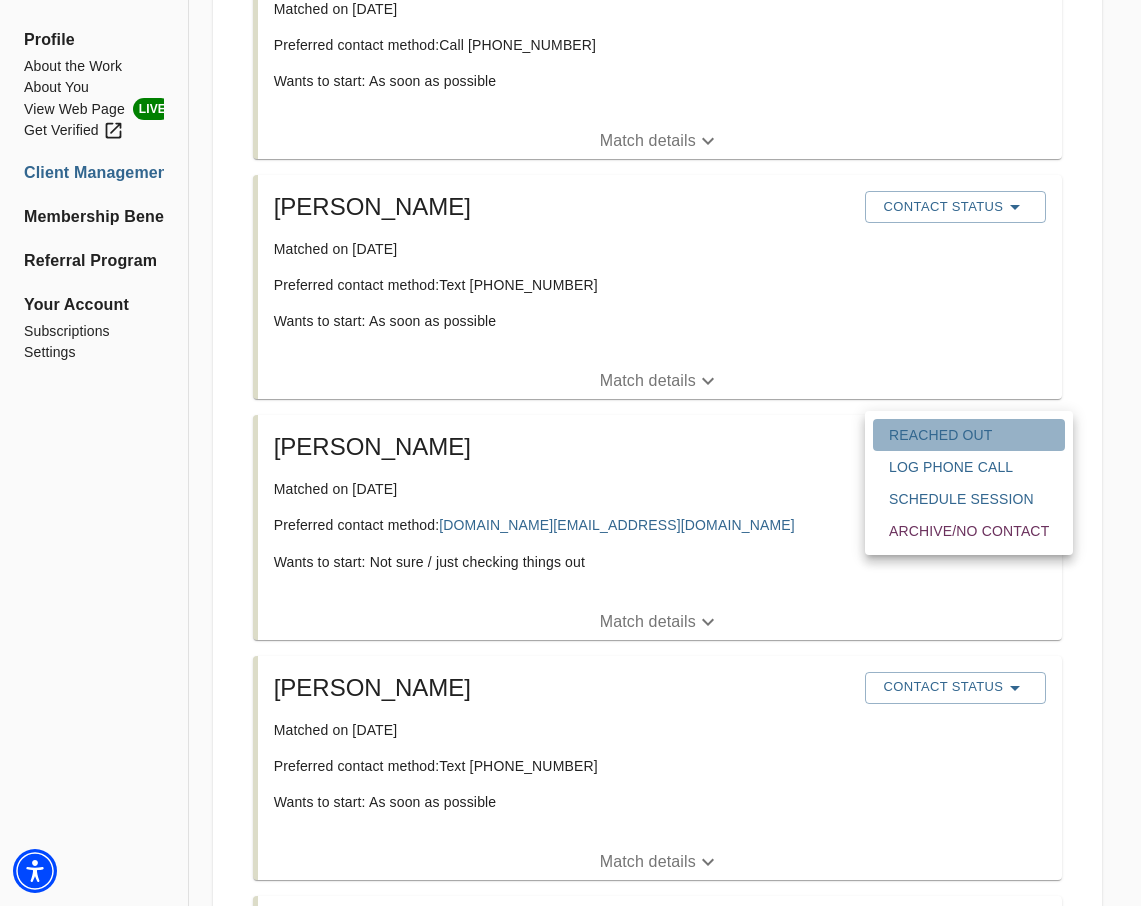 click on "Reached Out" at bounding box center (969, 435) 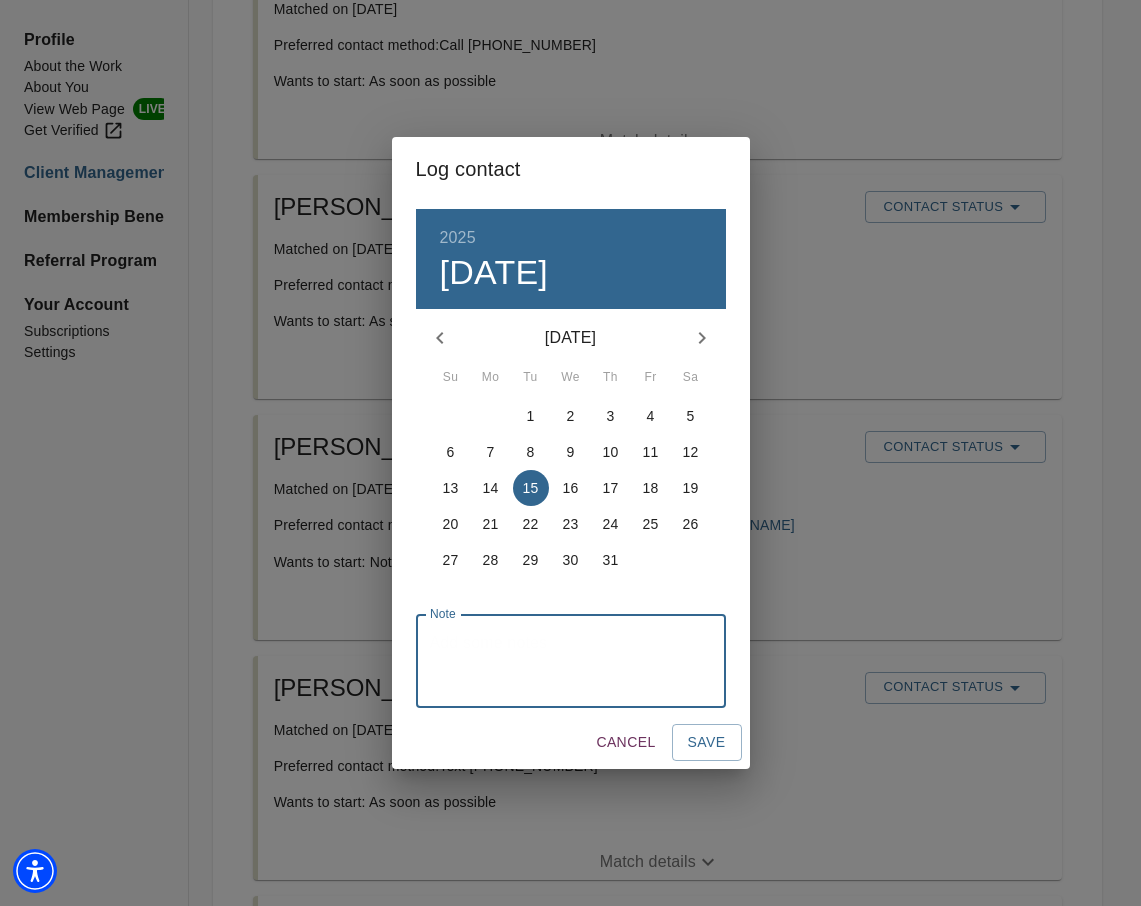 click at bounding box center (571, 661) 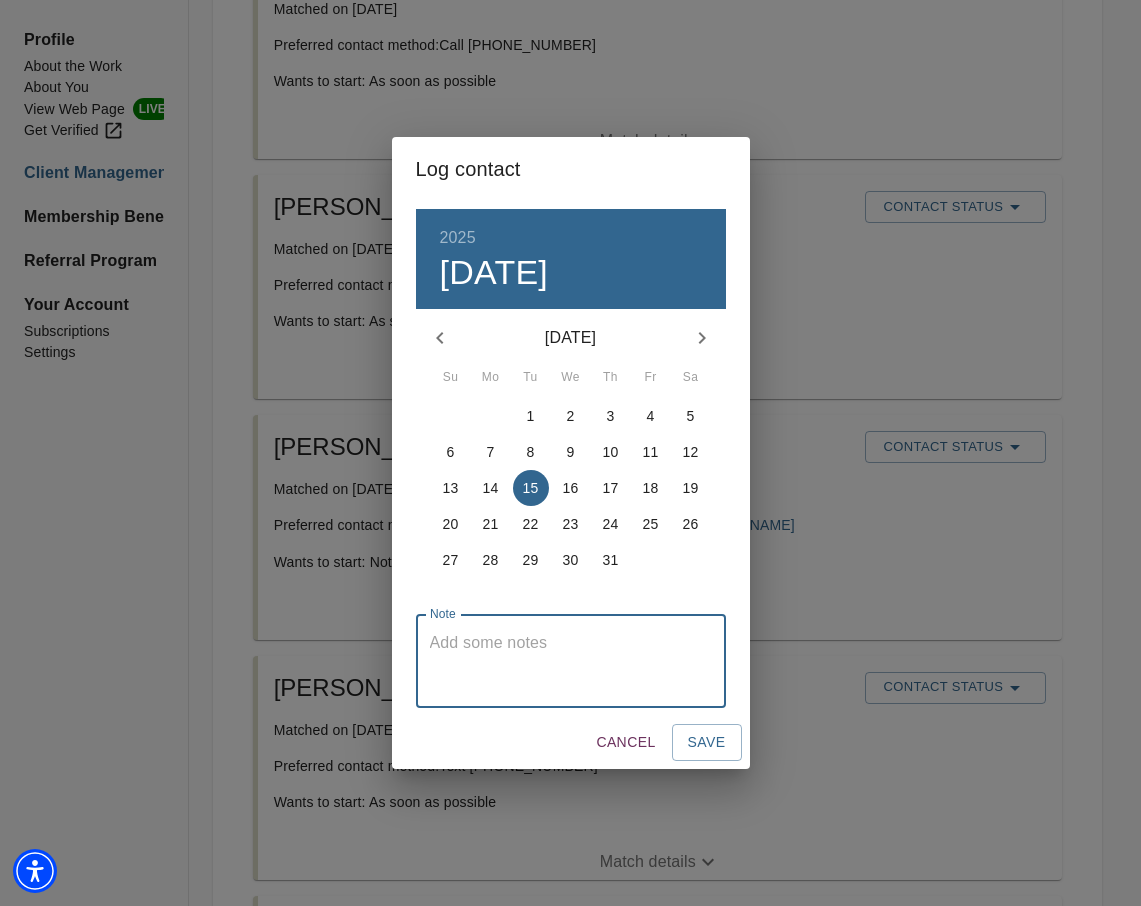 paste on "Coach sent message to match in order to schedule consult call" 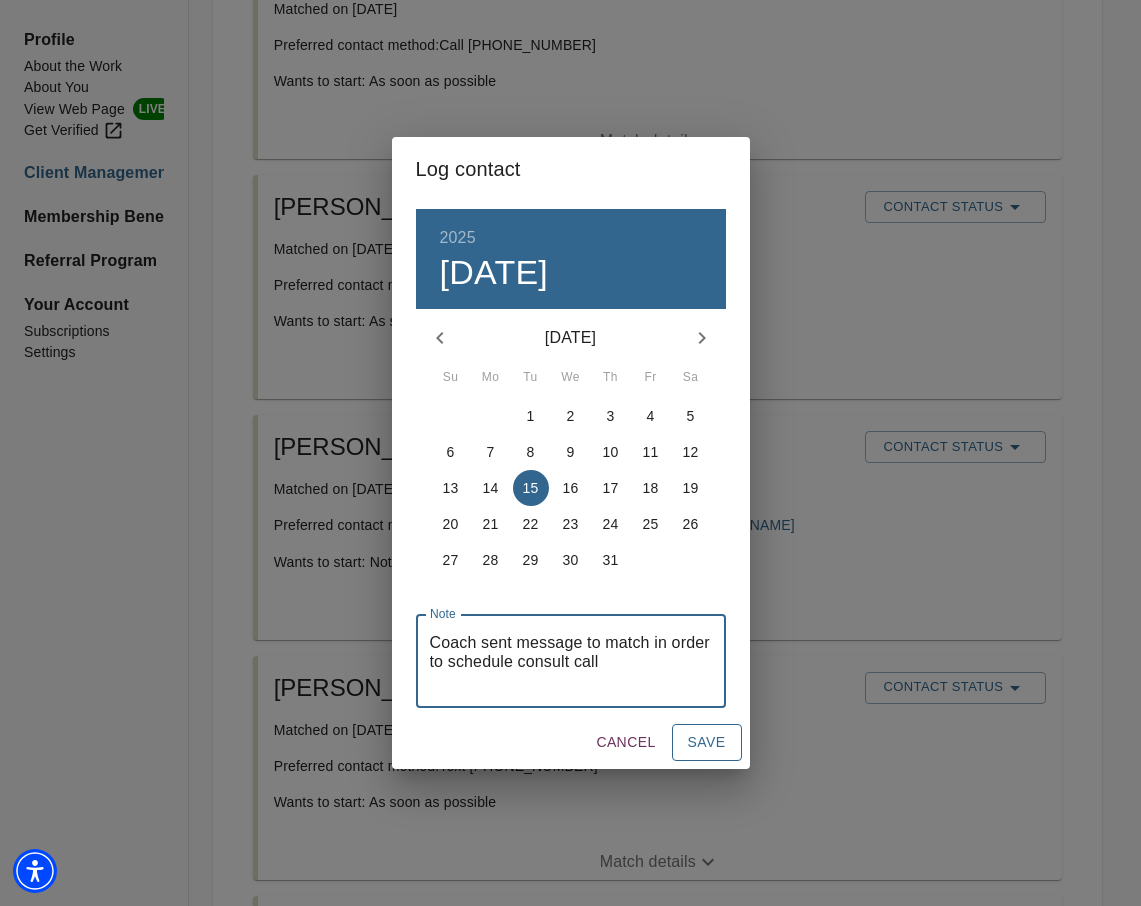 type on "Coach sent message to match in order to schedule consult call" 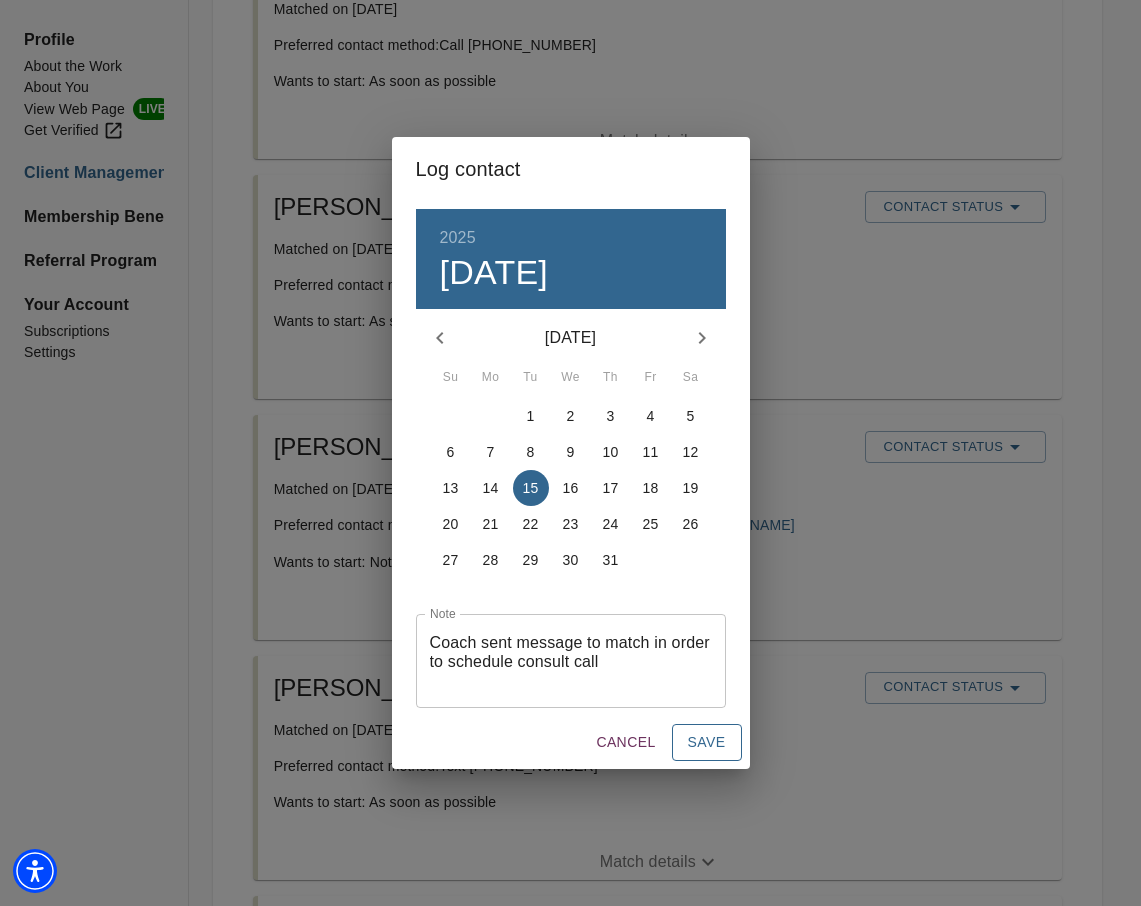 type 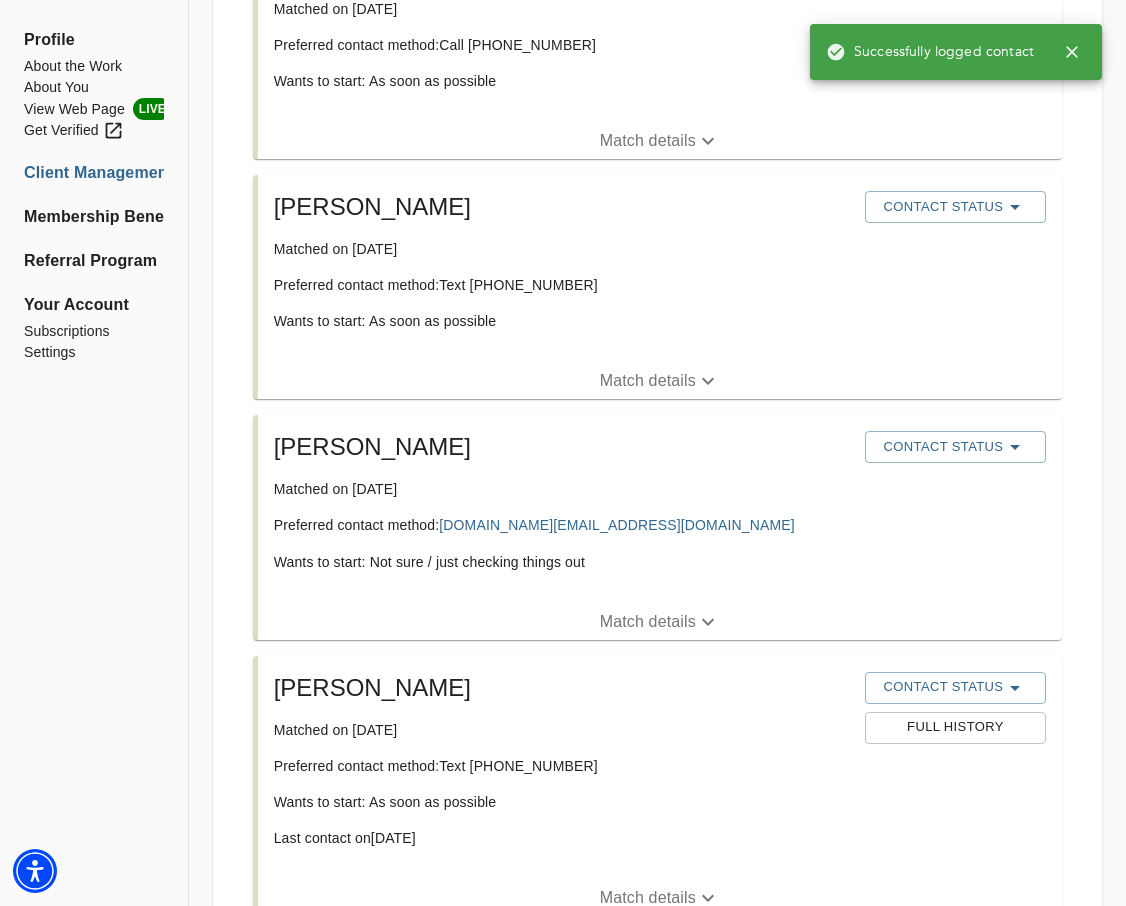scroll, scrollTop: 1500, scrollLeft: 0, axis: vertical 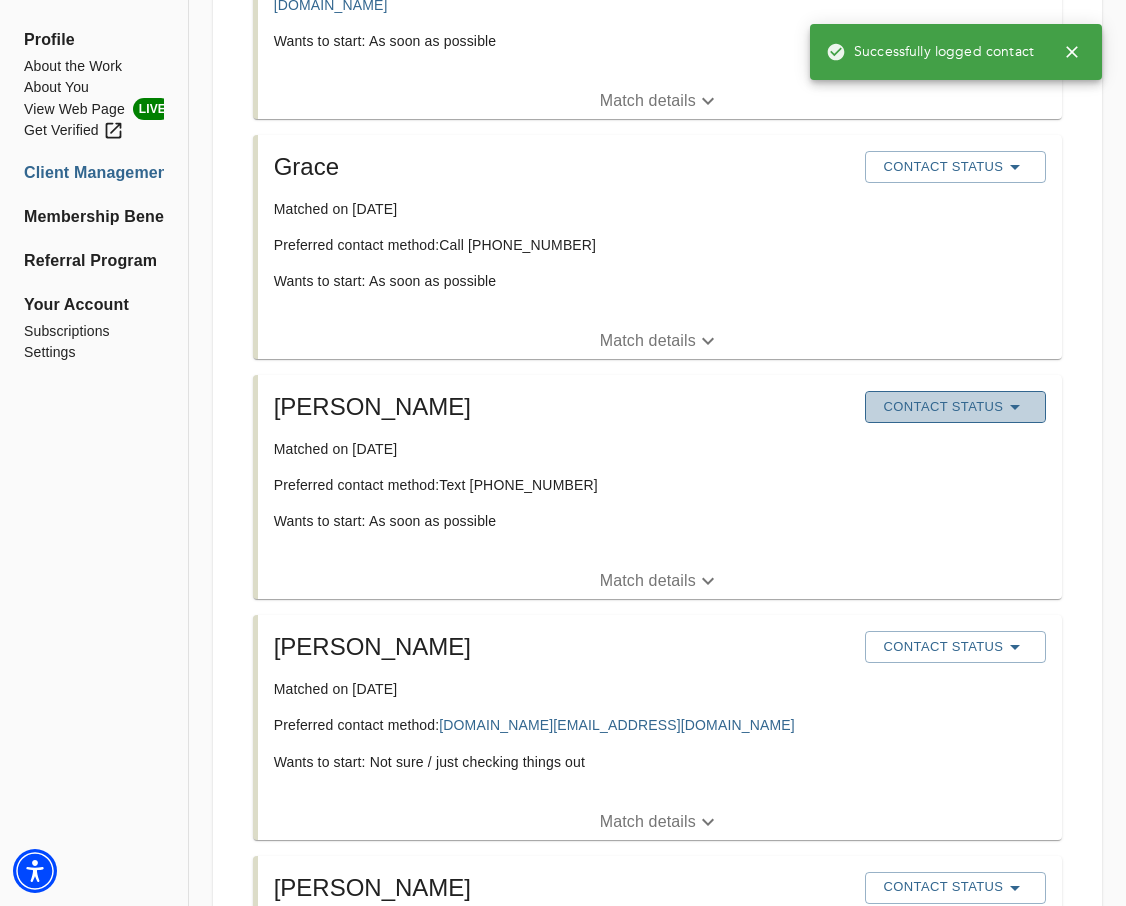 click on "Contact Status" at bounding box center [955, 407] 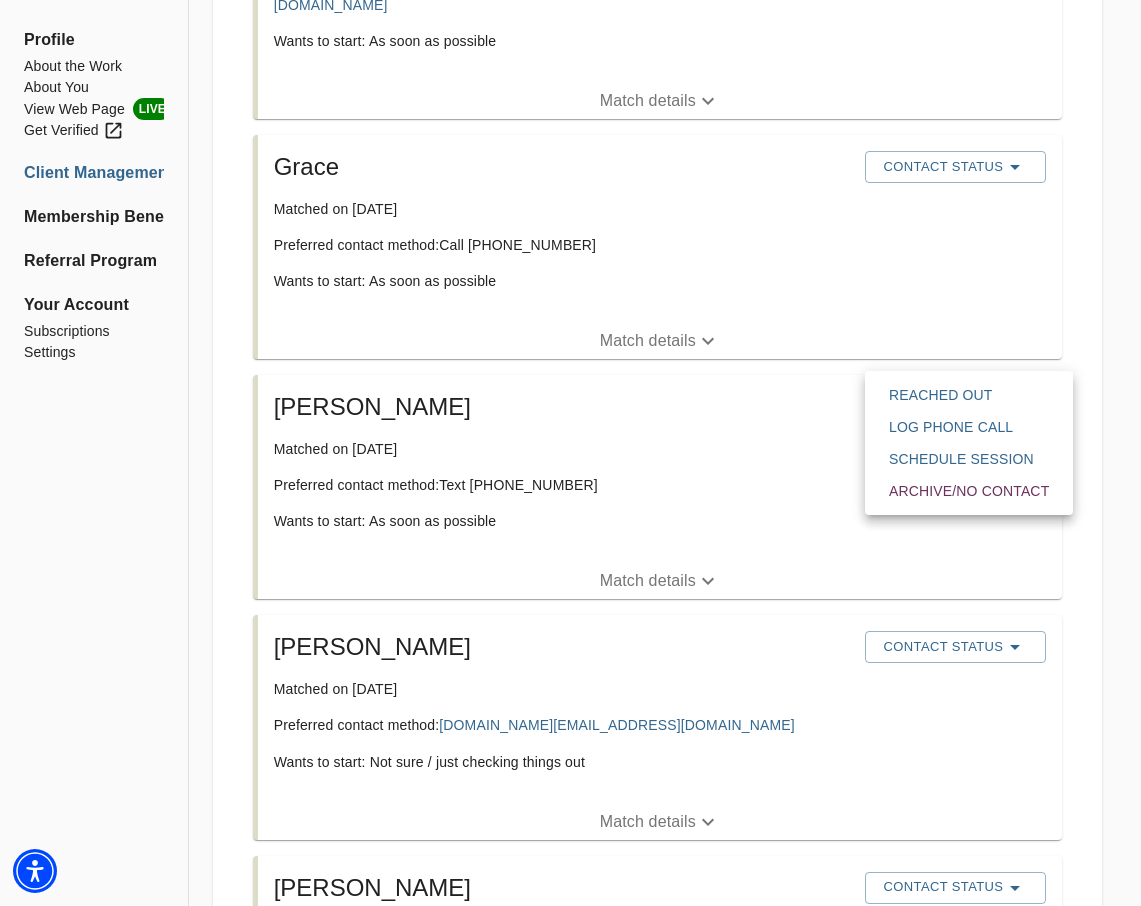 click on "Reached Out" at bounding box center (969, 395) 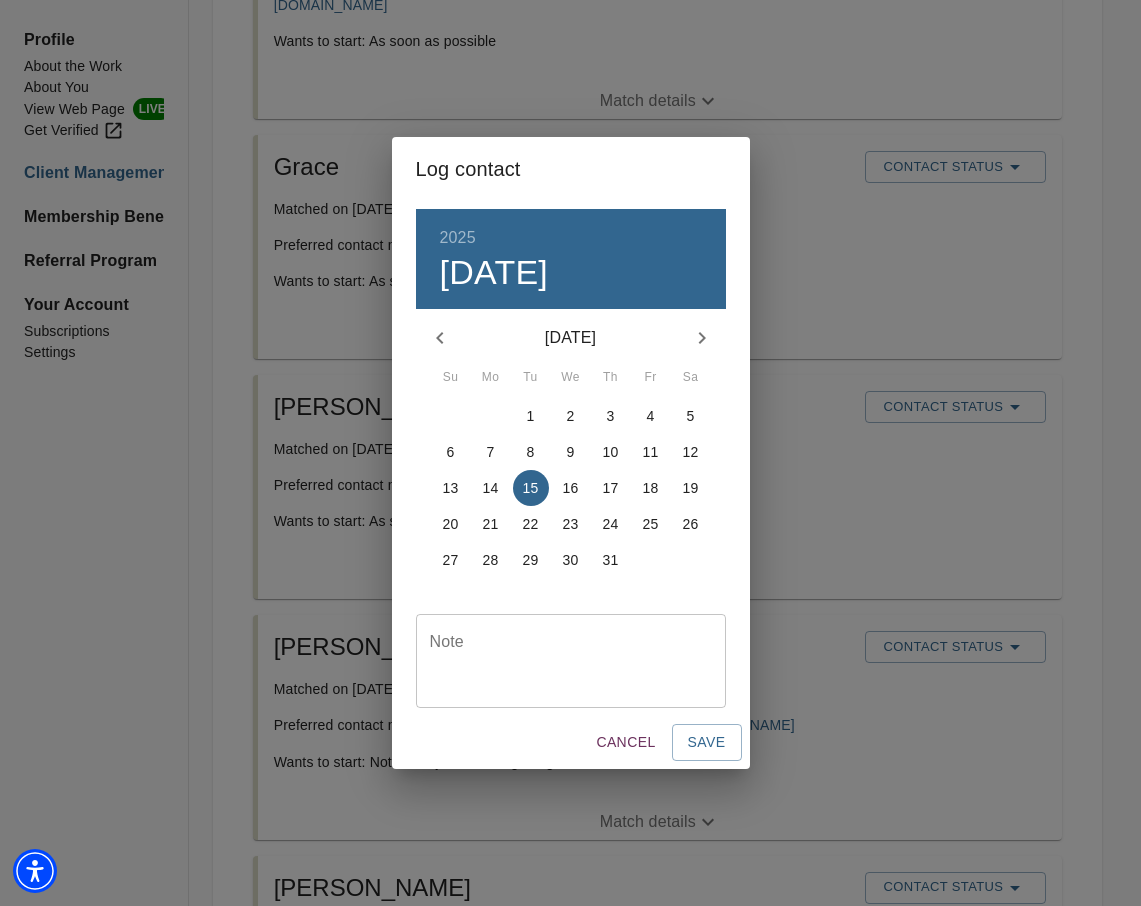 click at bounding box center (571, 661) 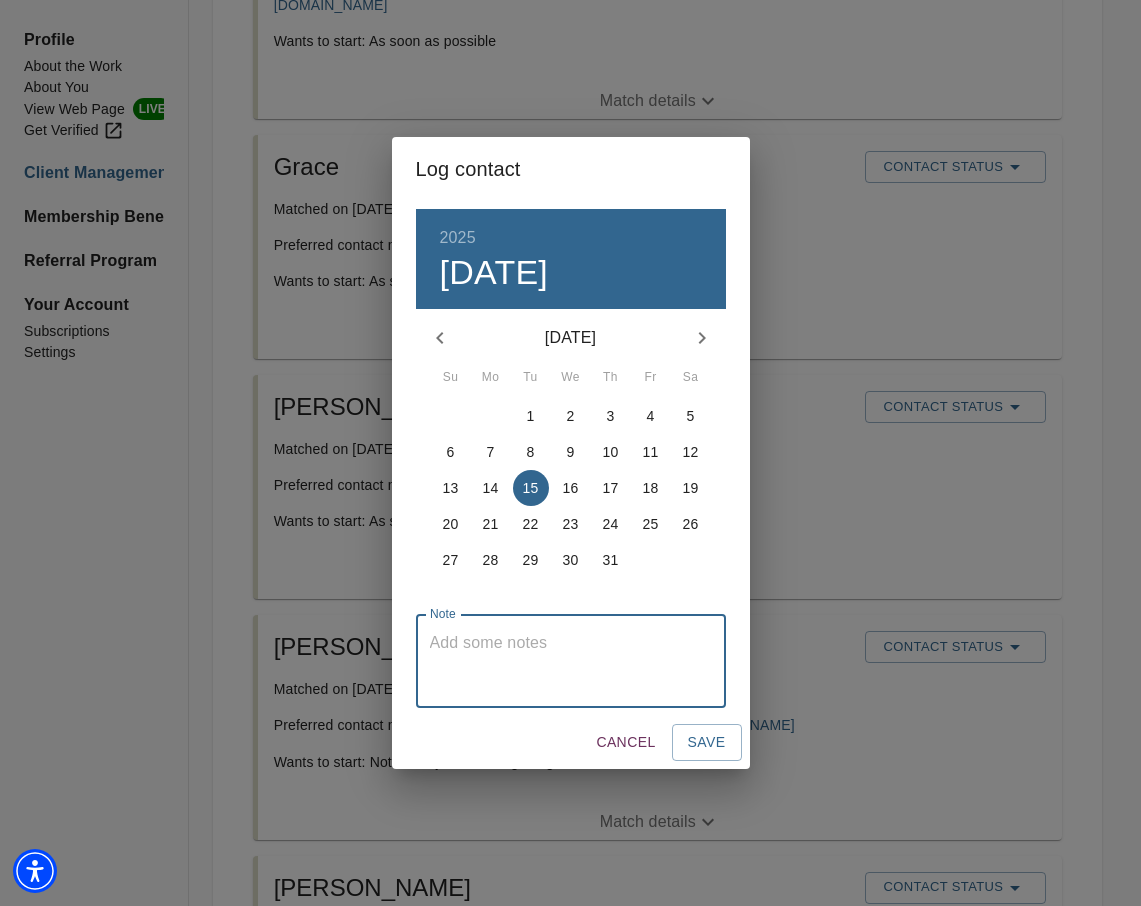 paste on "Coach sent message to match in order to schedule consult call" 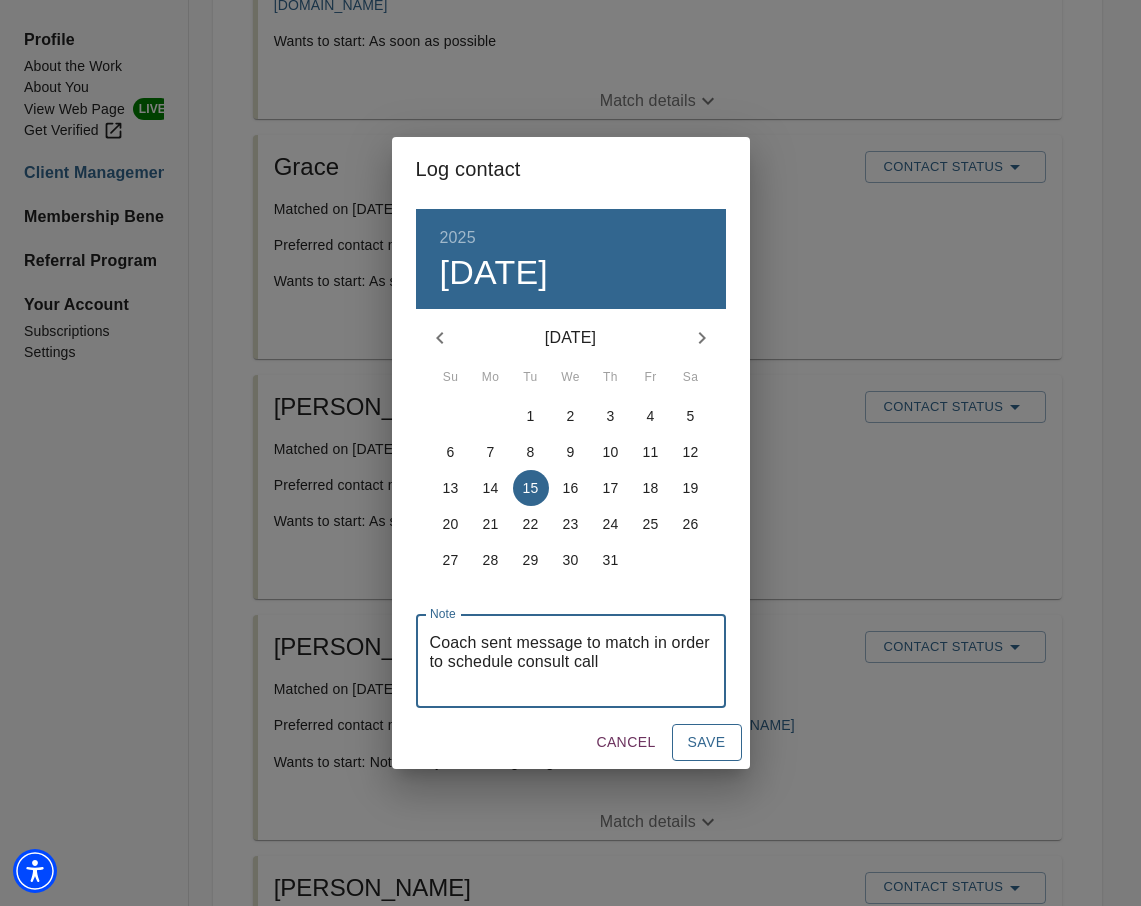 type on "Coach sent message to match in order to schedule consult call" 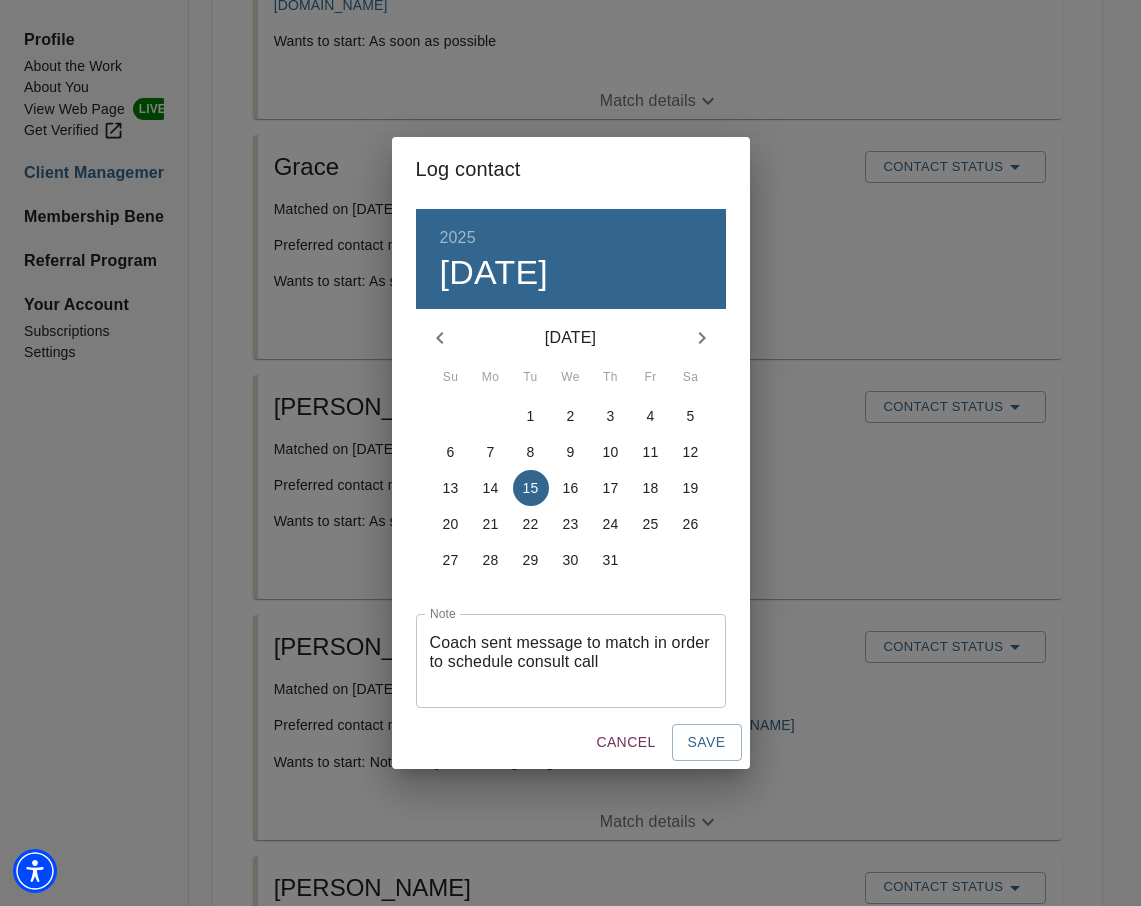 type 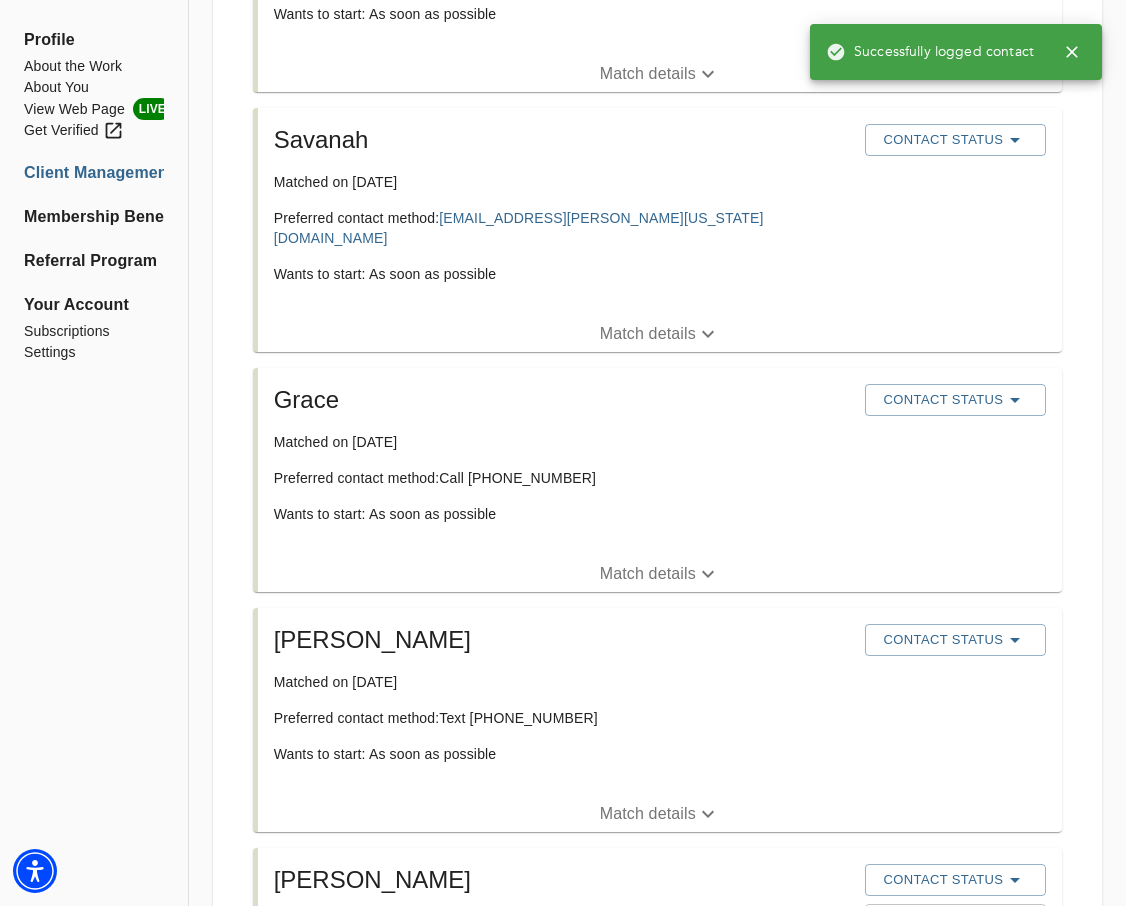scroll, scrollTop: 1200, scrollLeft: 0, axis: vertical 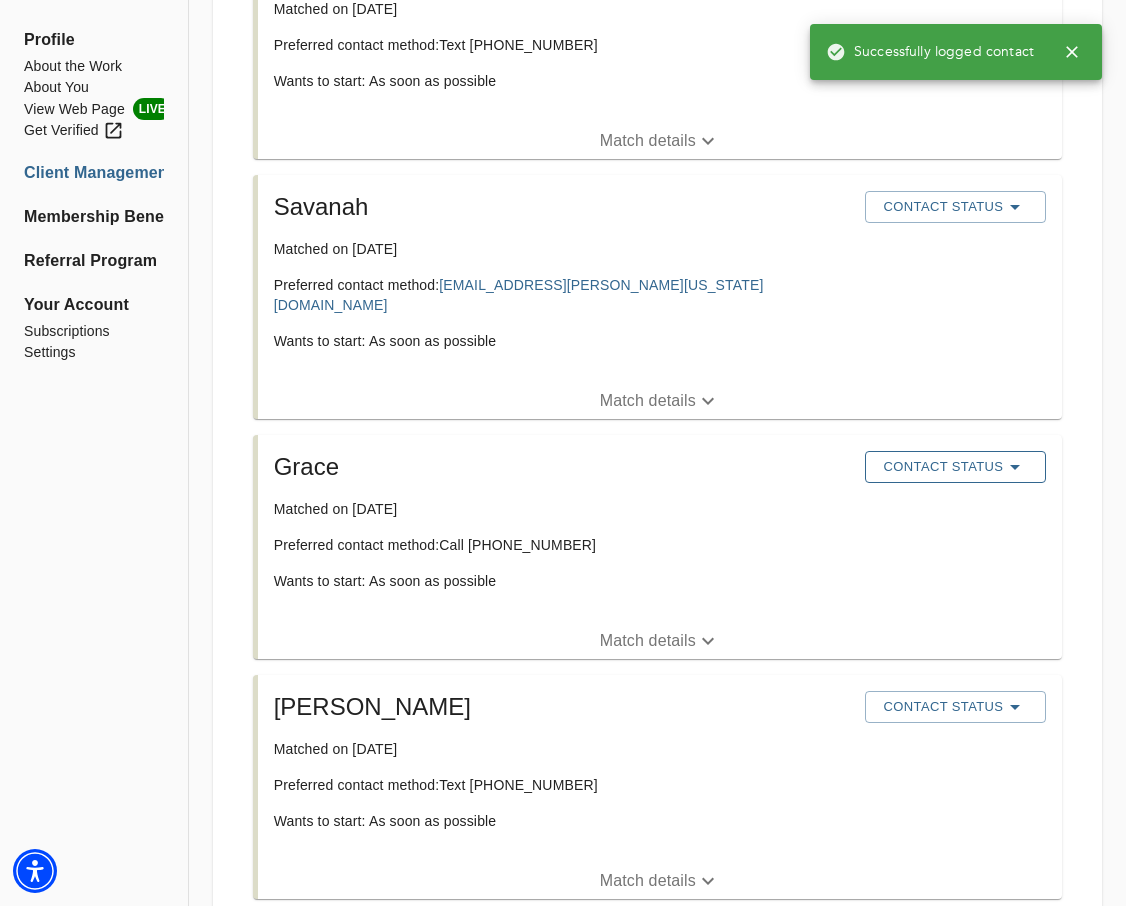 click on "Contact Status" at bounding box center [955, 467] 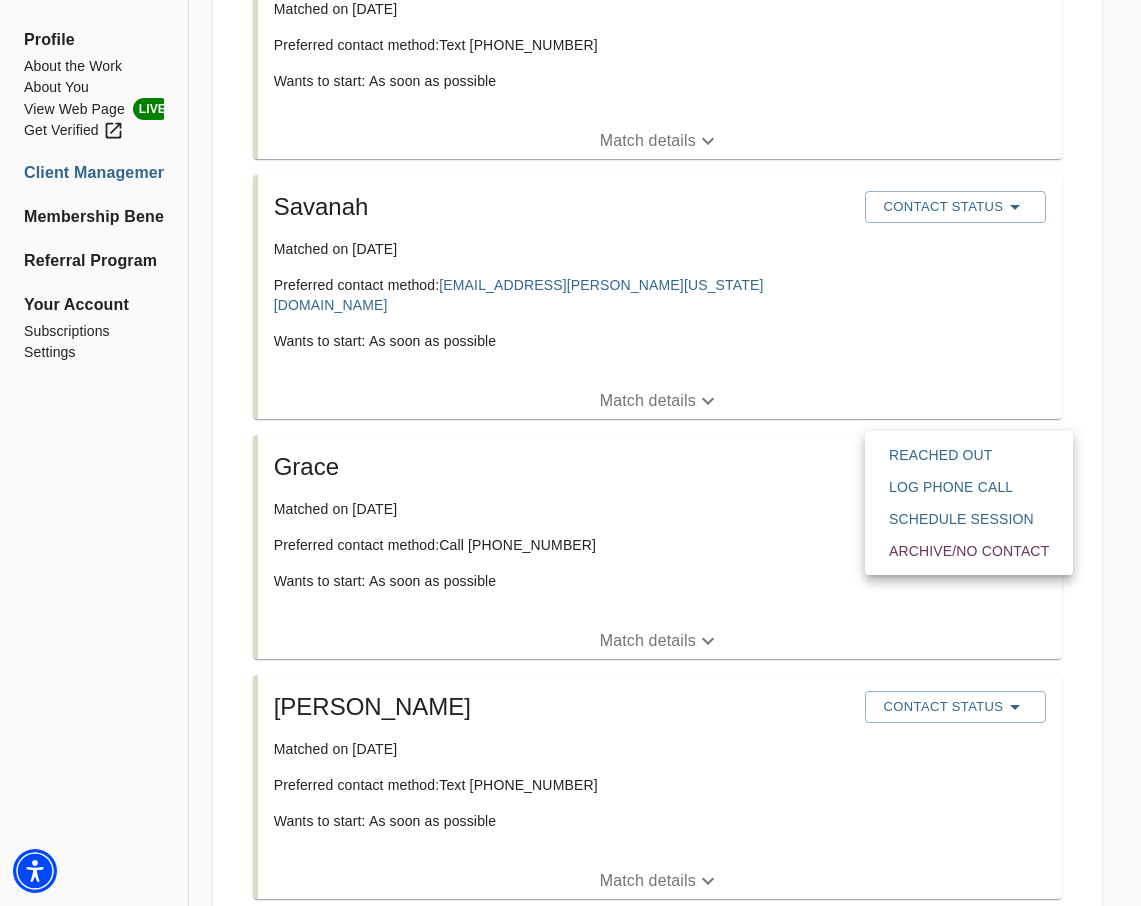 click on "Reached Out" at bounding box center [969, 455] 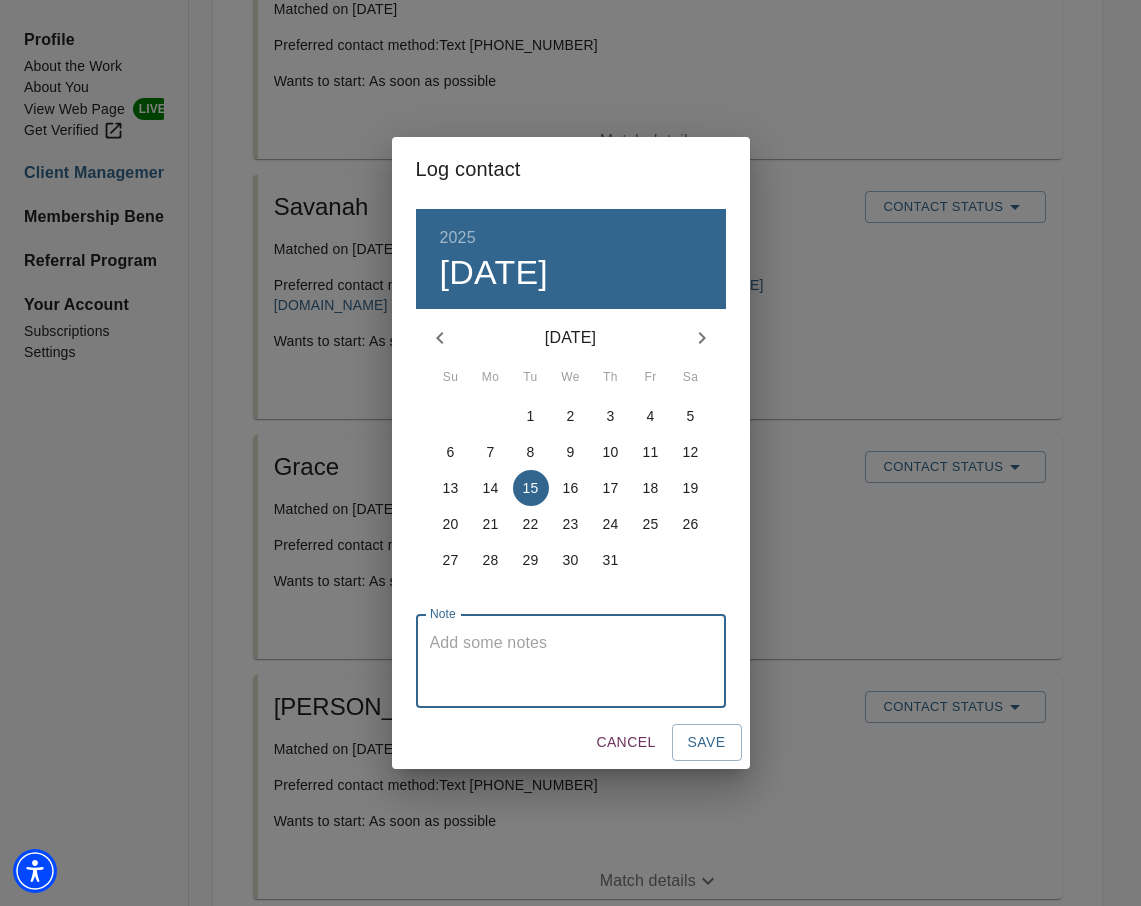 click at bounding box center [571, 661] 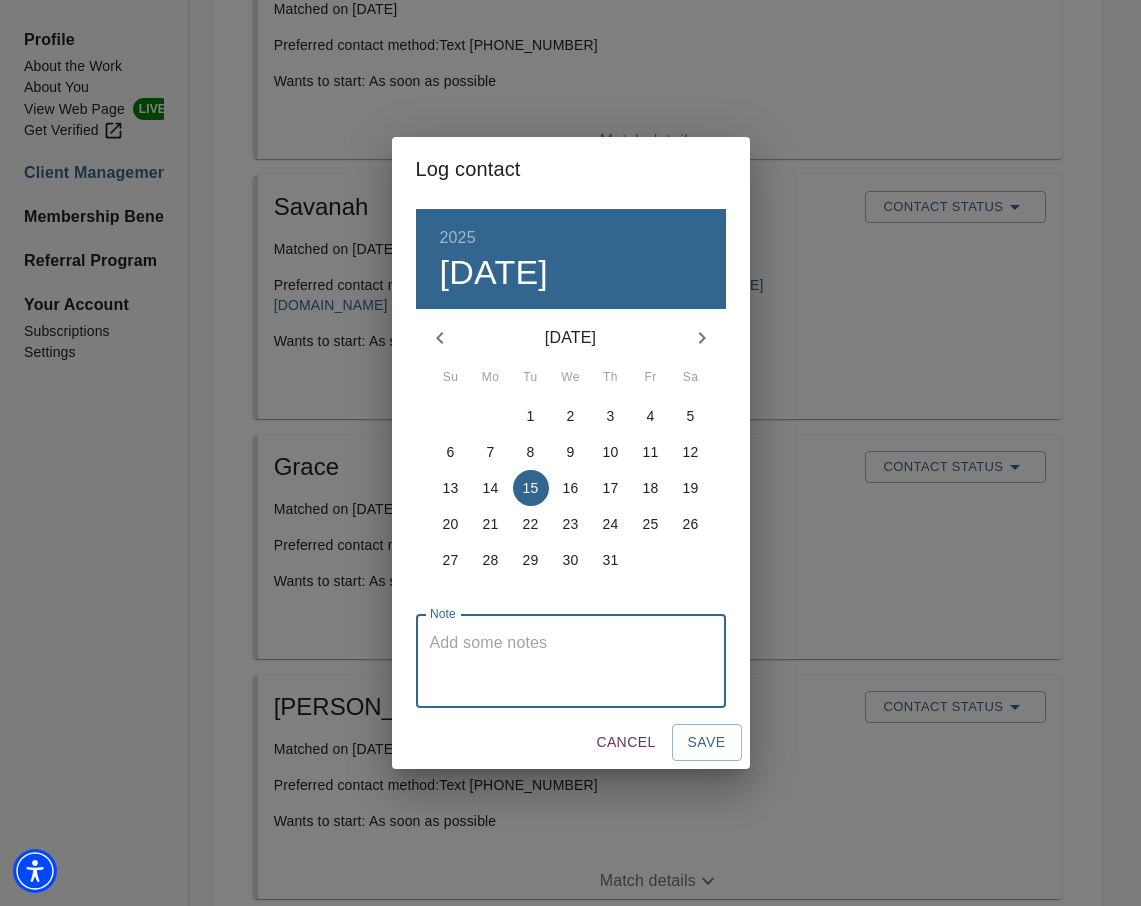 paste on "Coach sent message to match in order to schedule consult call" 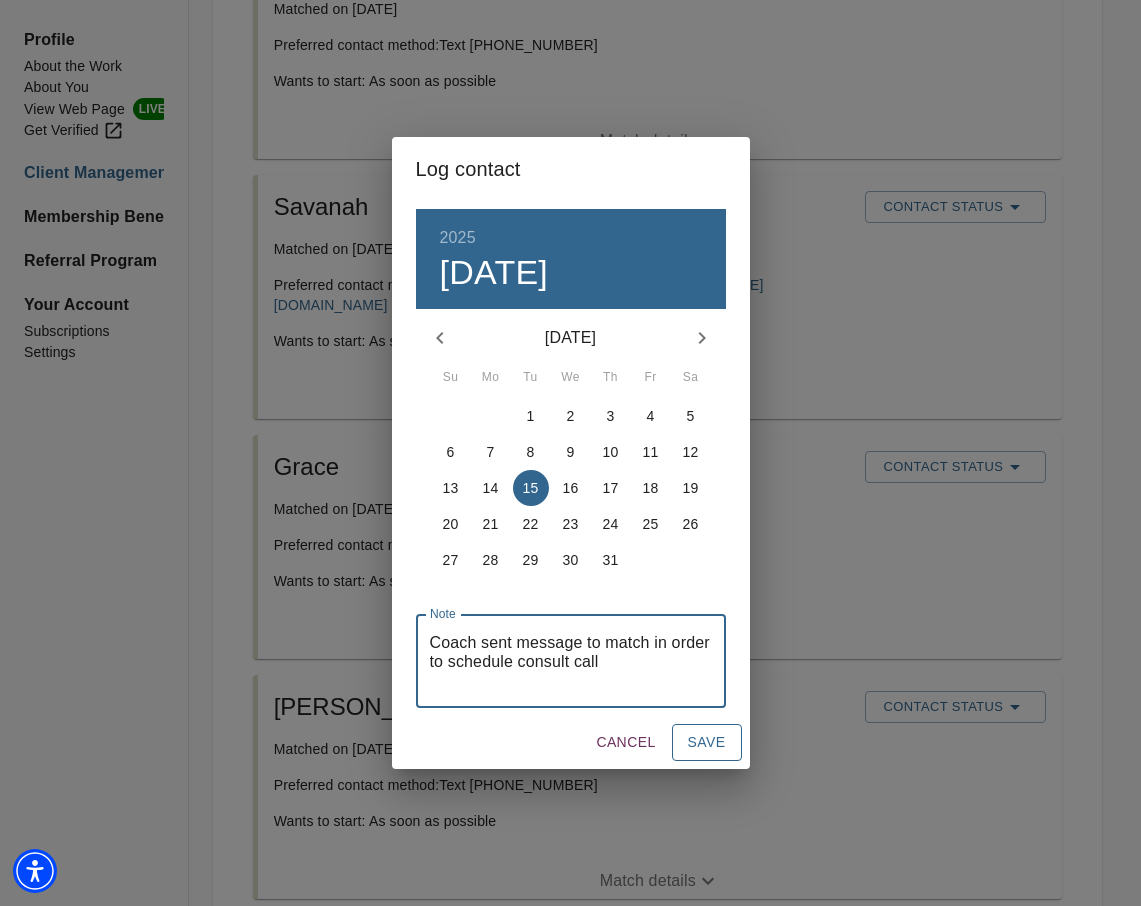type on "Coach sent message to match in order to schedule consult call" 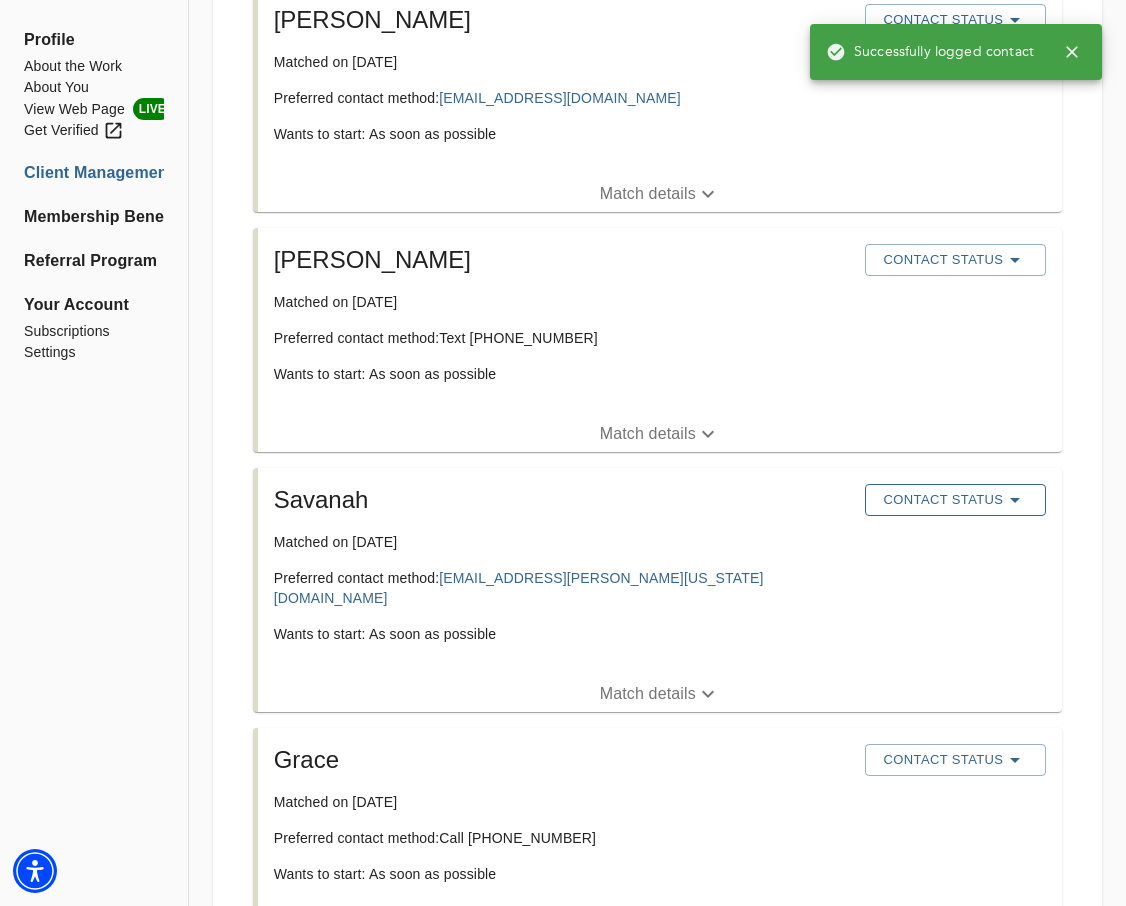 scroll, scrollTop: 900, scrollLeft: 0, axis: vertical 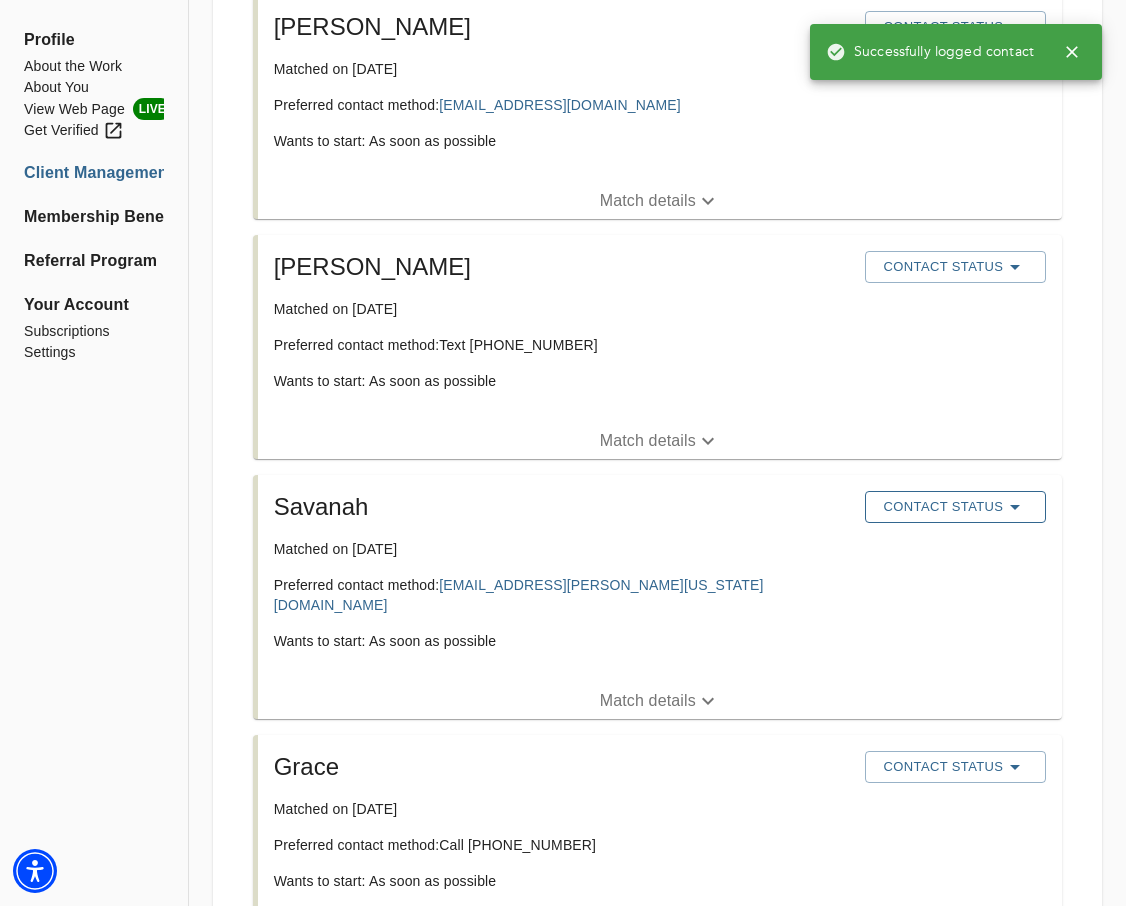 click on "Contact Status" at bounding box center [955, 507] 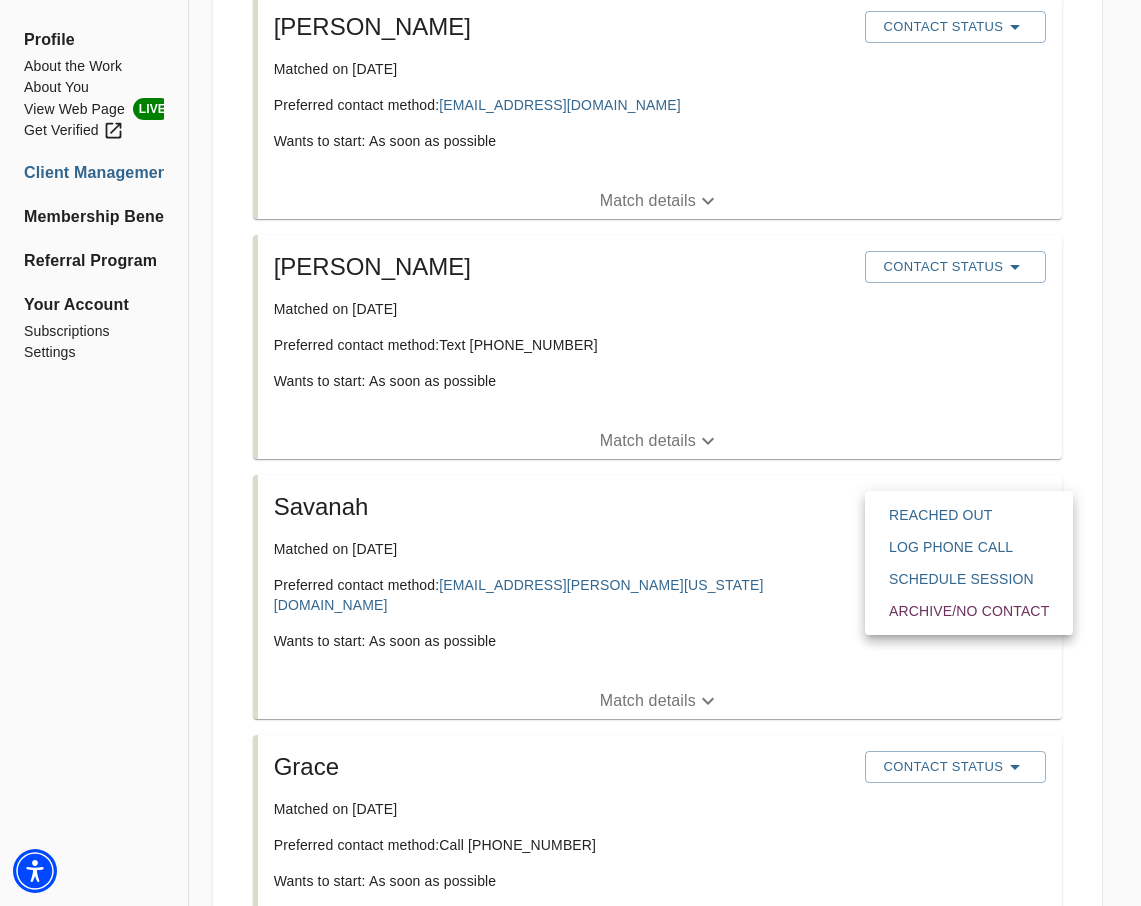 click on "Reached Out" at bounding box center [969, 515] 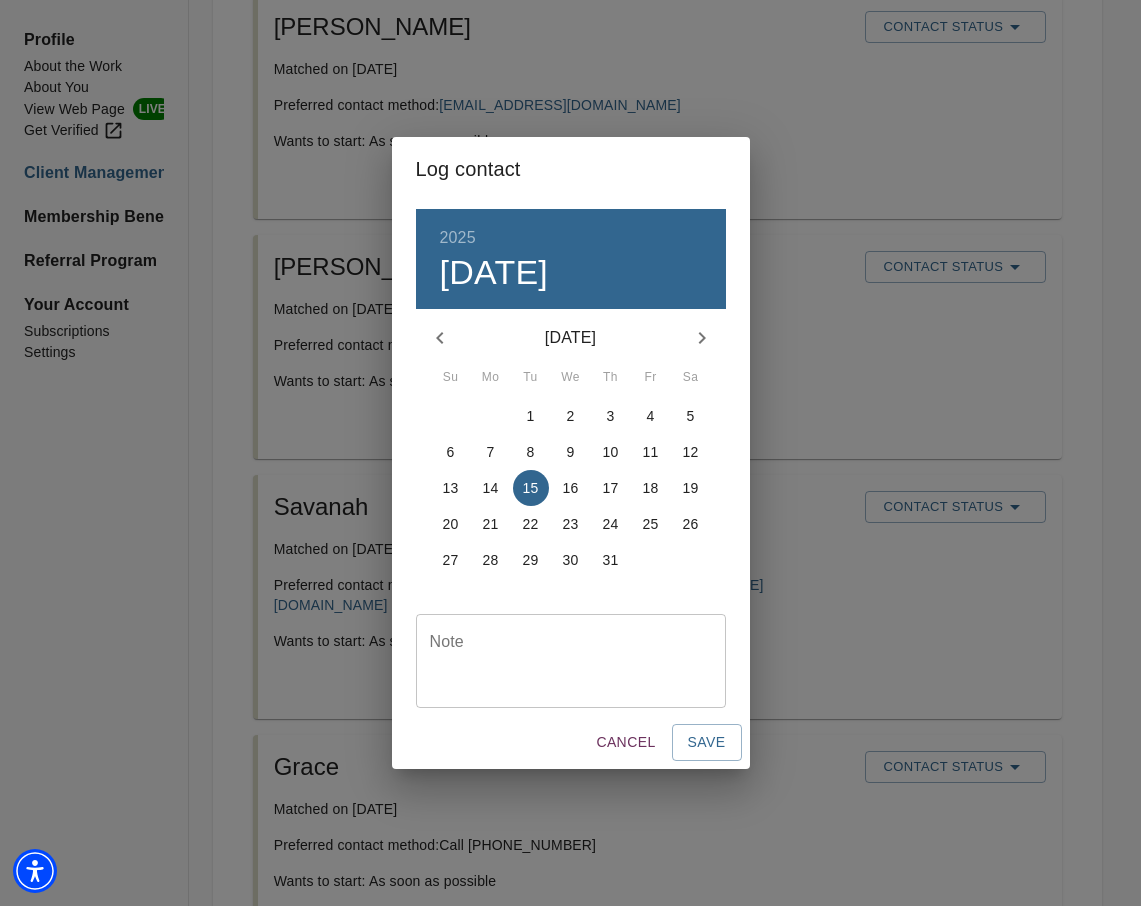 click at bounding box center [571, 661] 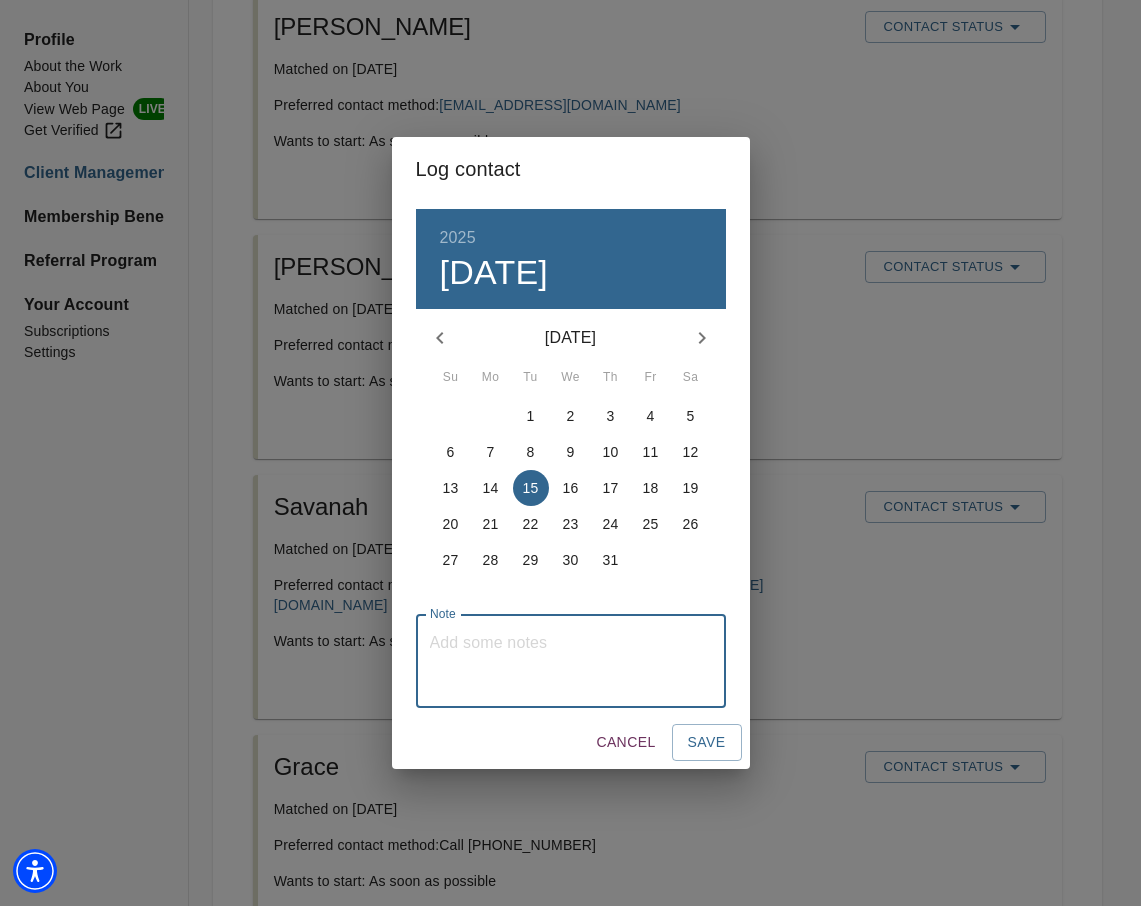 paste on "Coach sent message to match in order to schedule consult call" 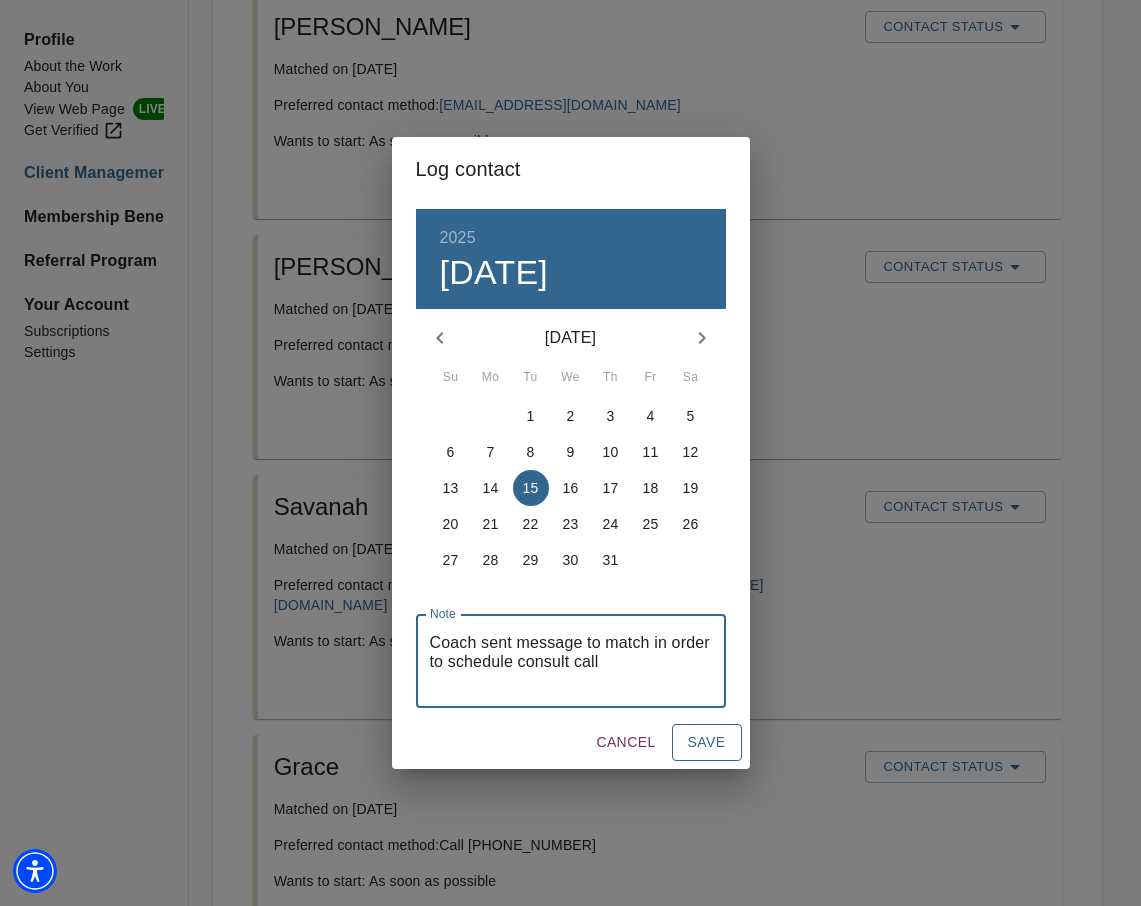 type on "Coach sent message to match in order to schedule consult call" 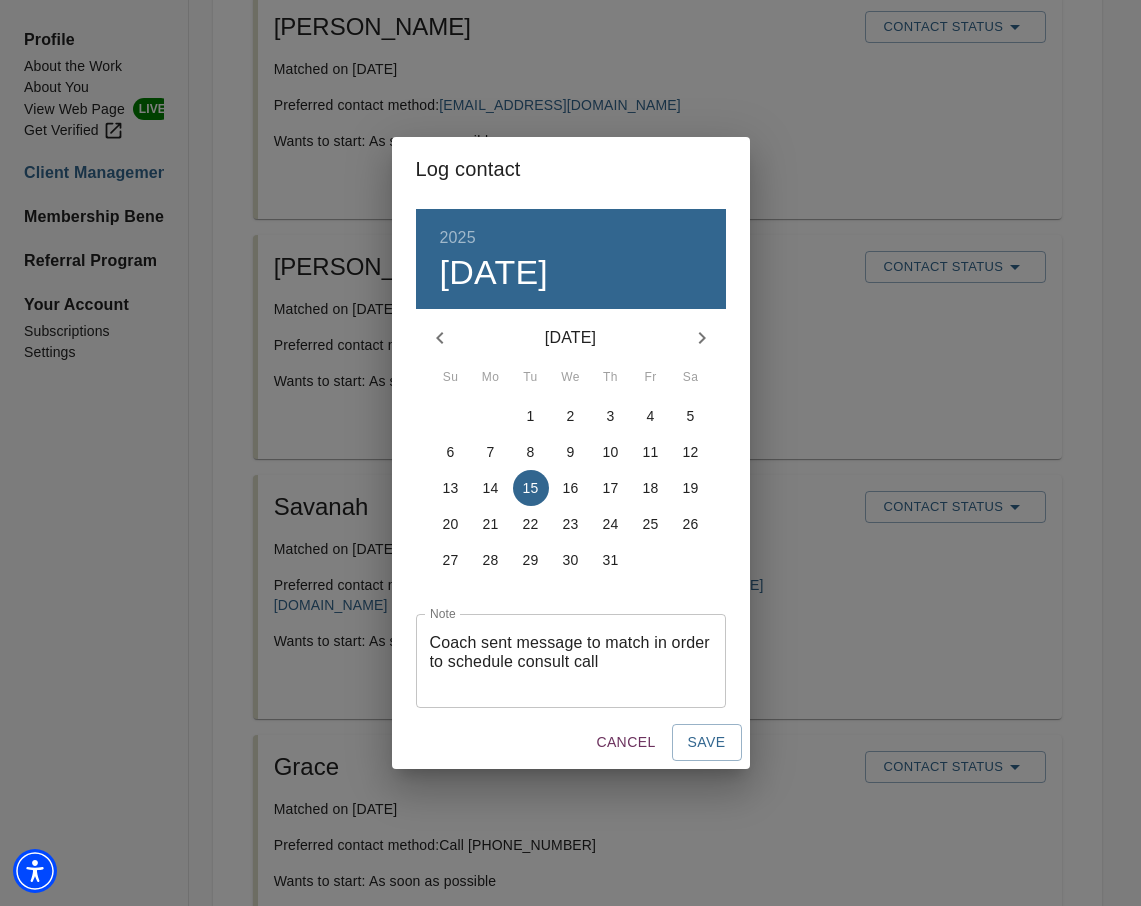 type 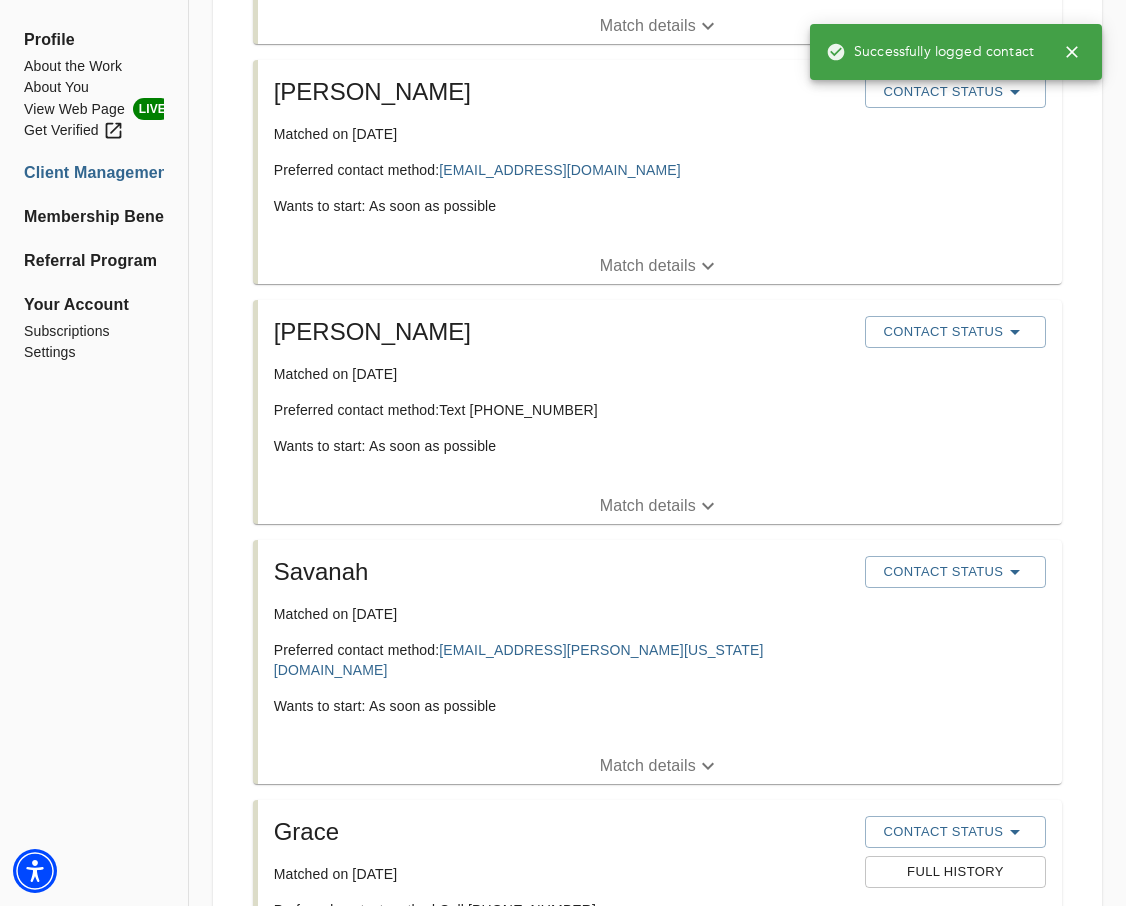 scroll, scrollTop: 800, scrollLeft: 0, axis: vertical 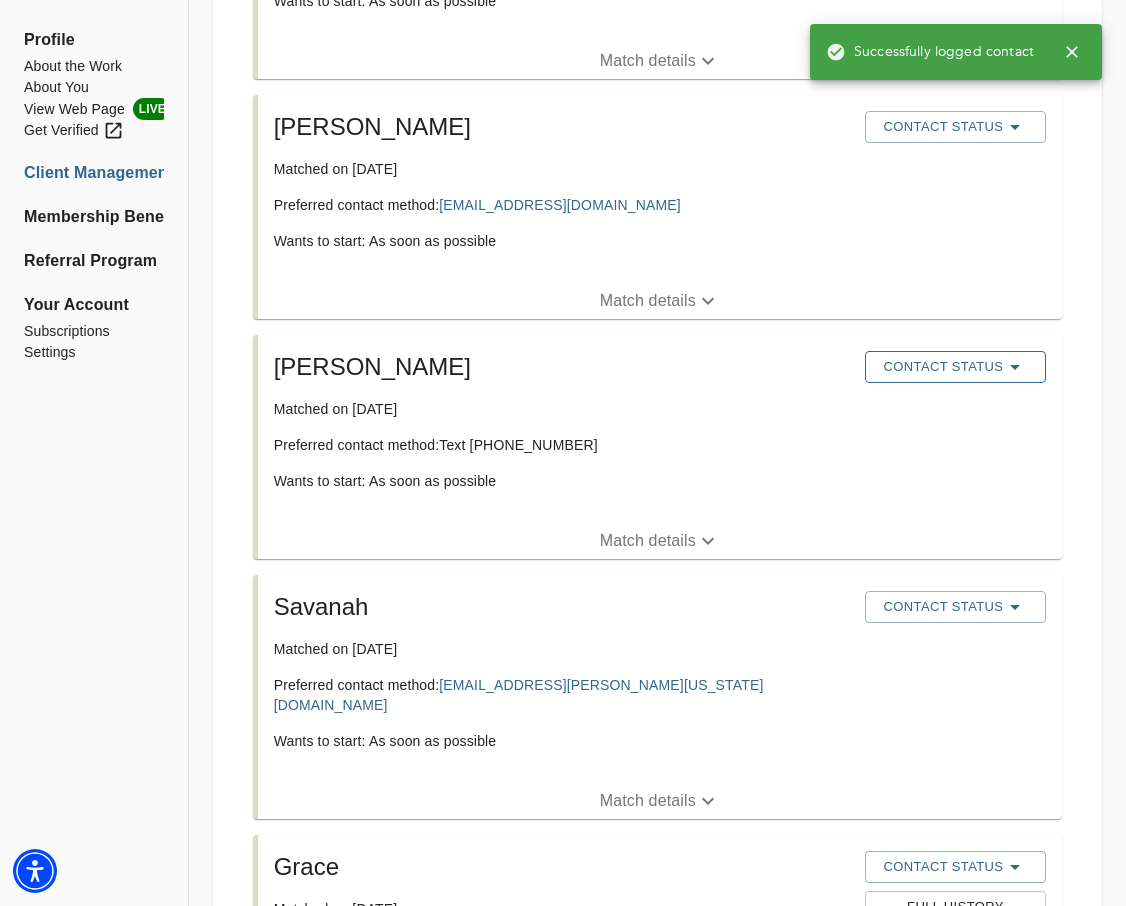click on "Contact Status" at bounding box center [955, 367] 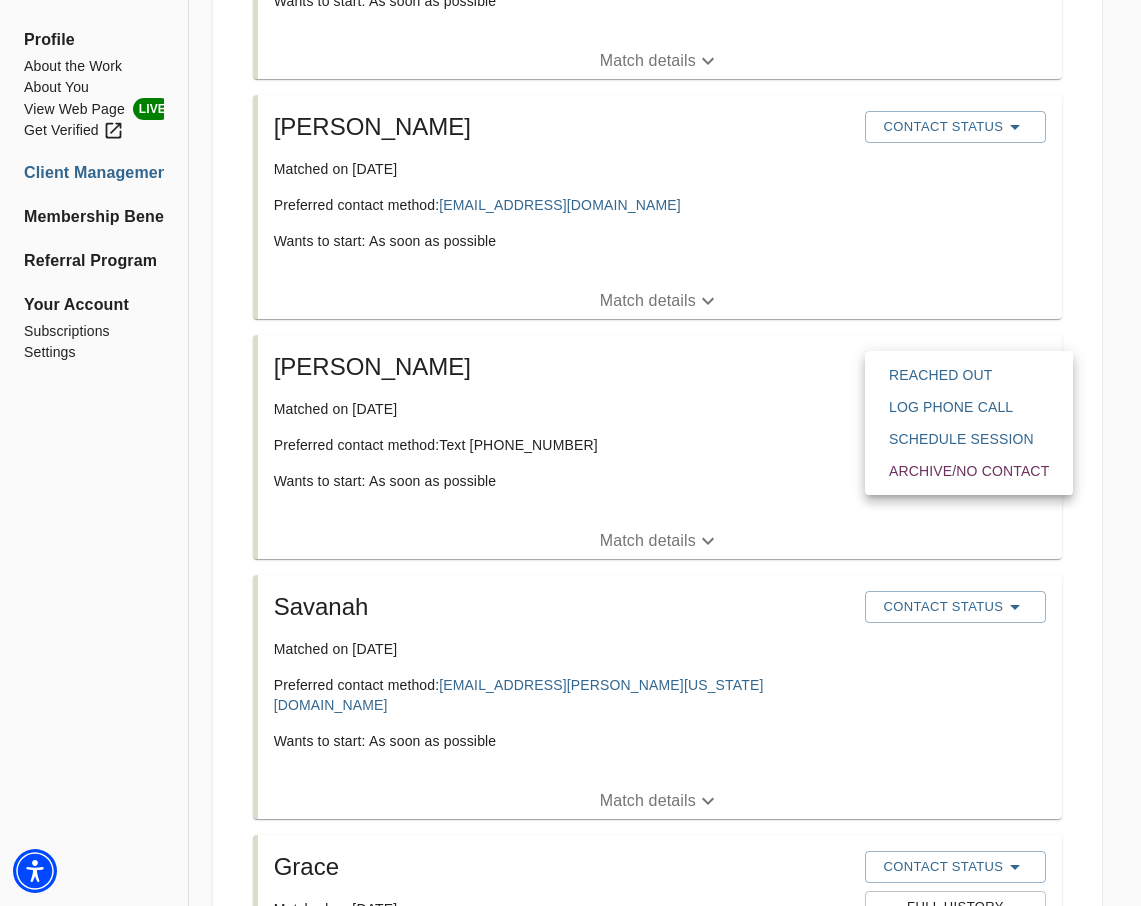 click on "Reached Out" at bounding box center (969, 375) 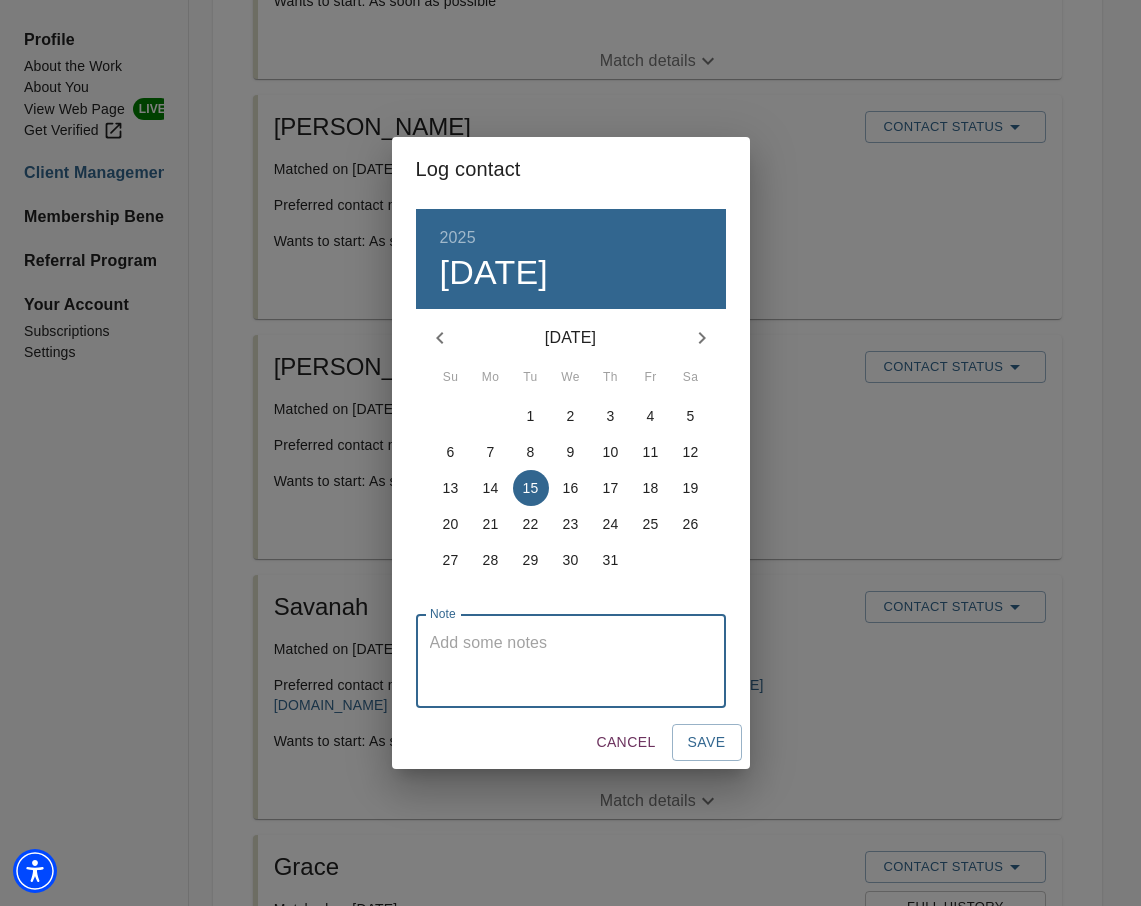 click at bounding box center (571, 661) 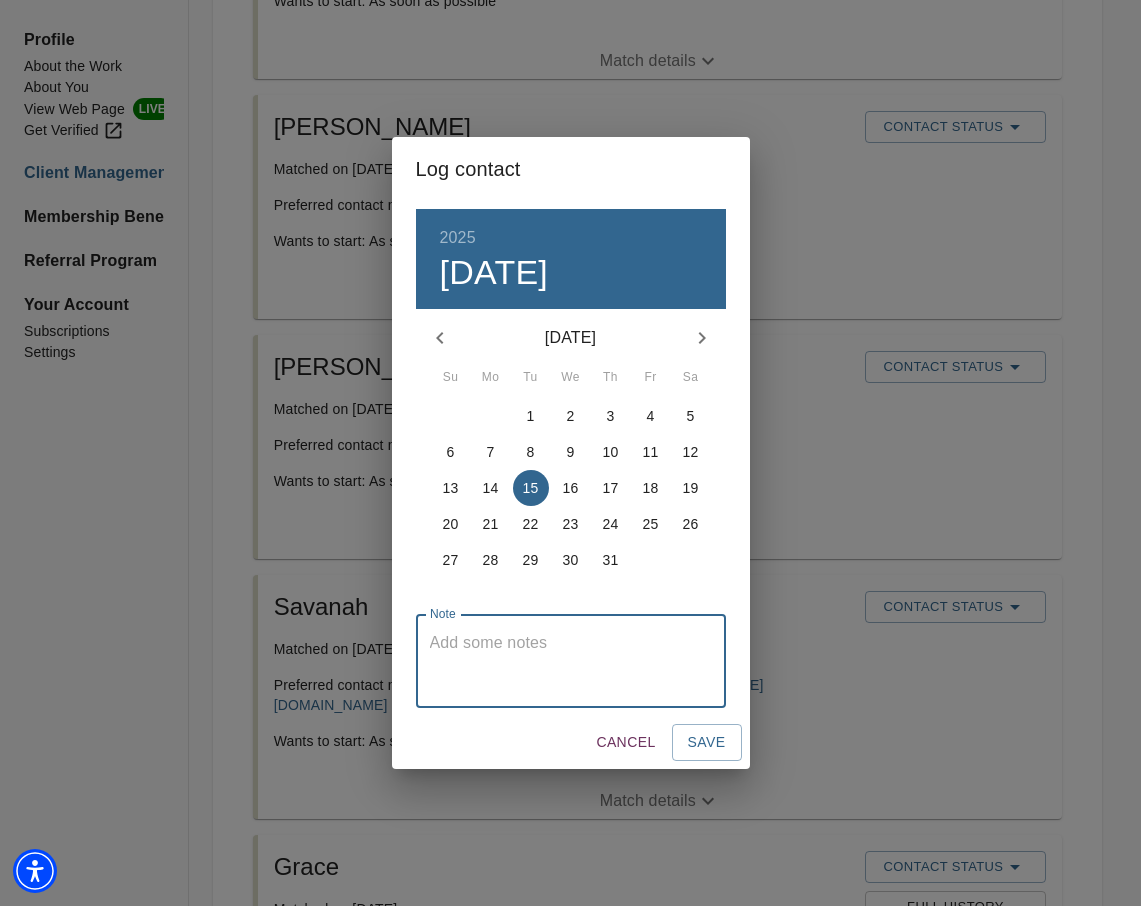 paste on "Coach sent message to match in order to schedule consult call" 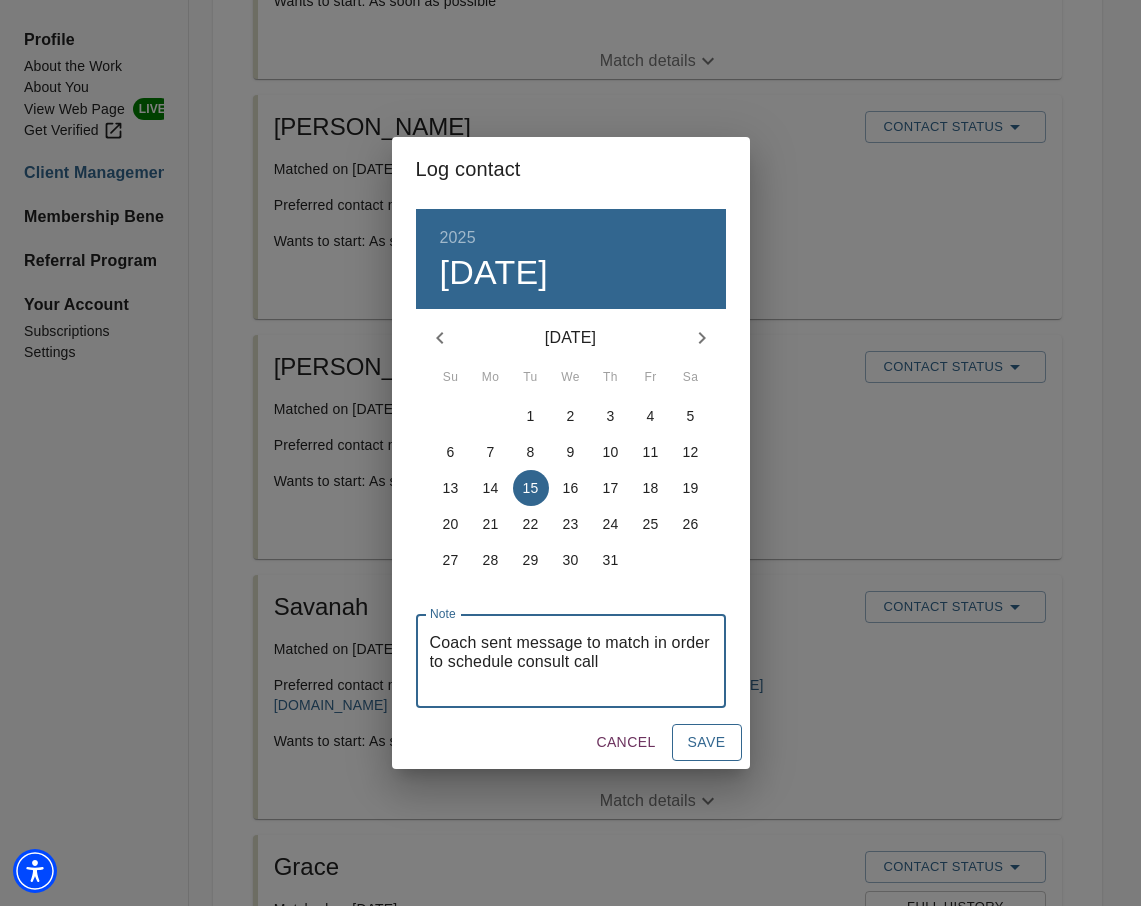 type on "Coach sent message to match in order to schedule consult call" 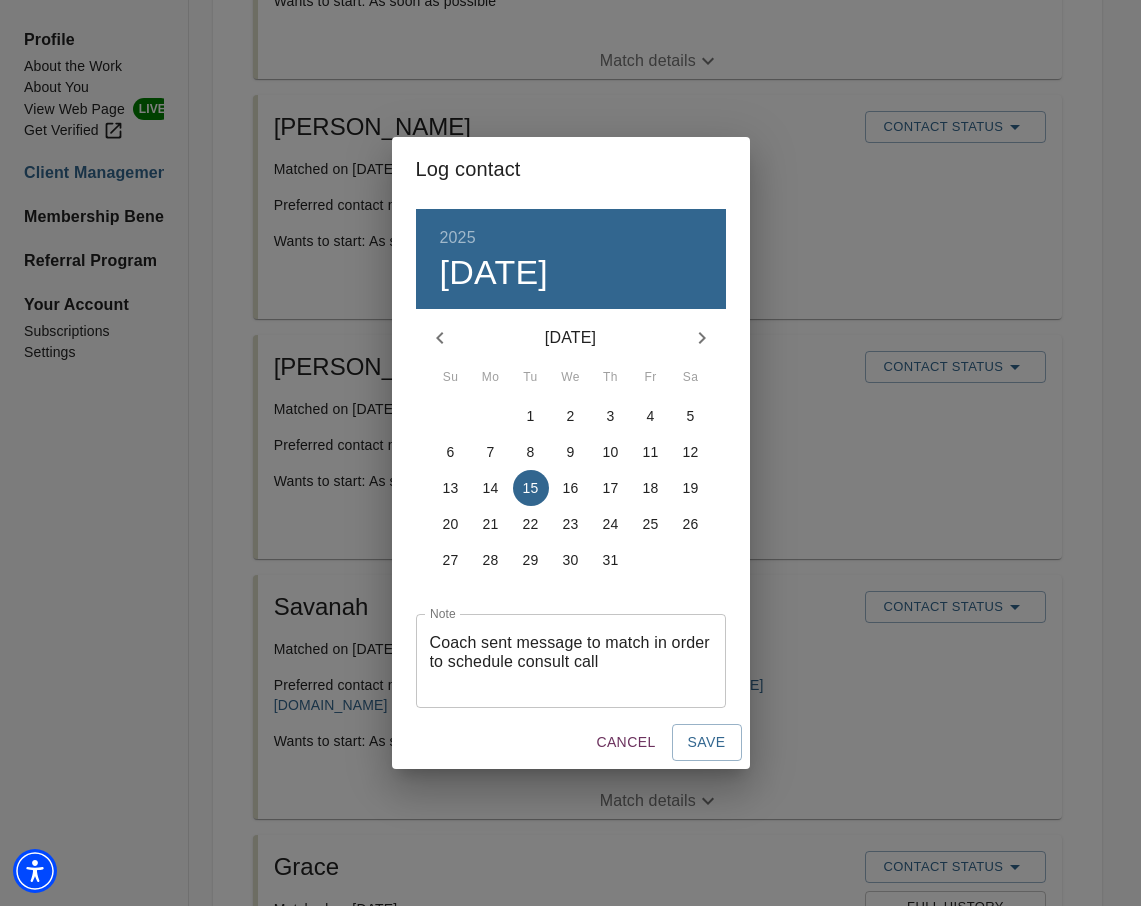 type 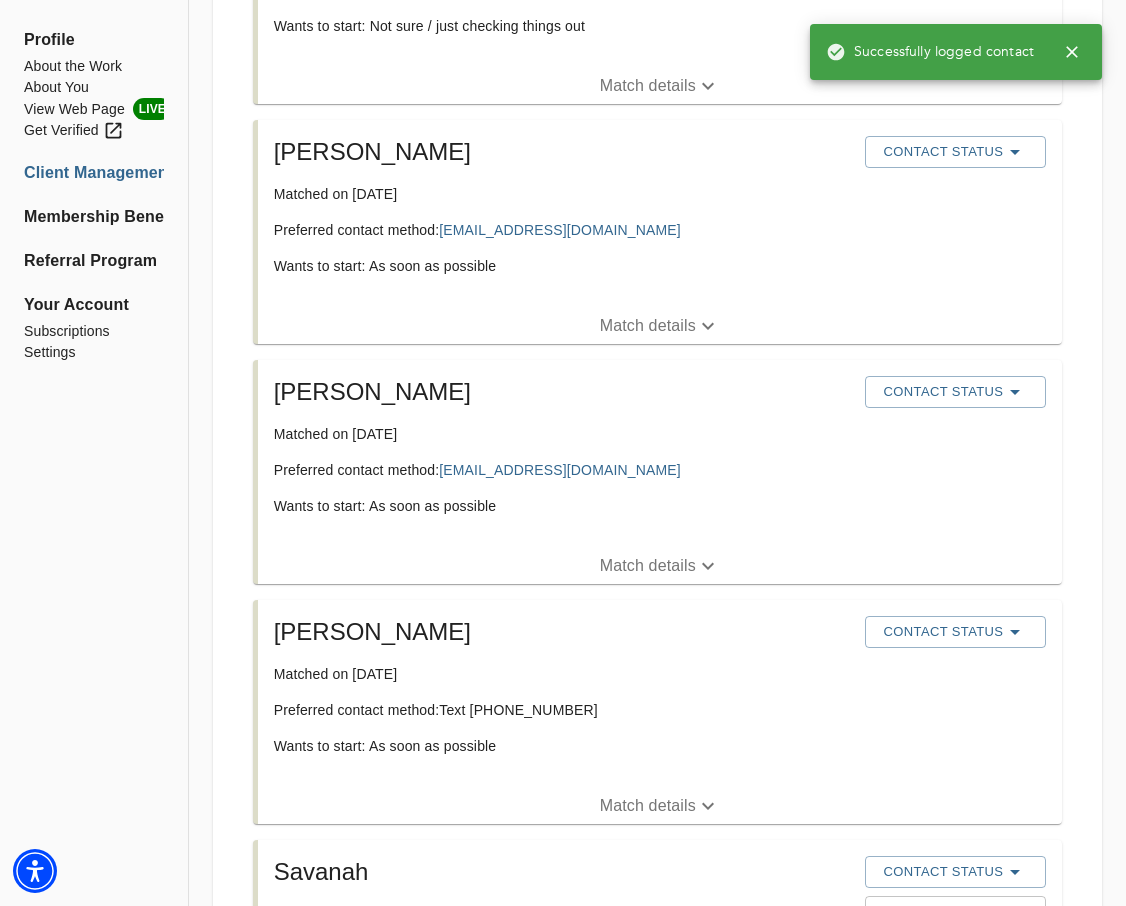 scroll, scrollTop: 500, scrollLeft: 0, axis: vertical 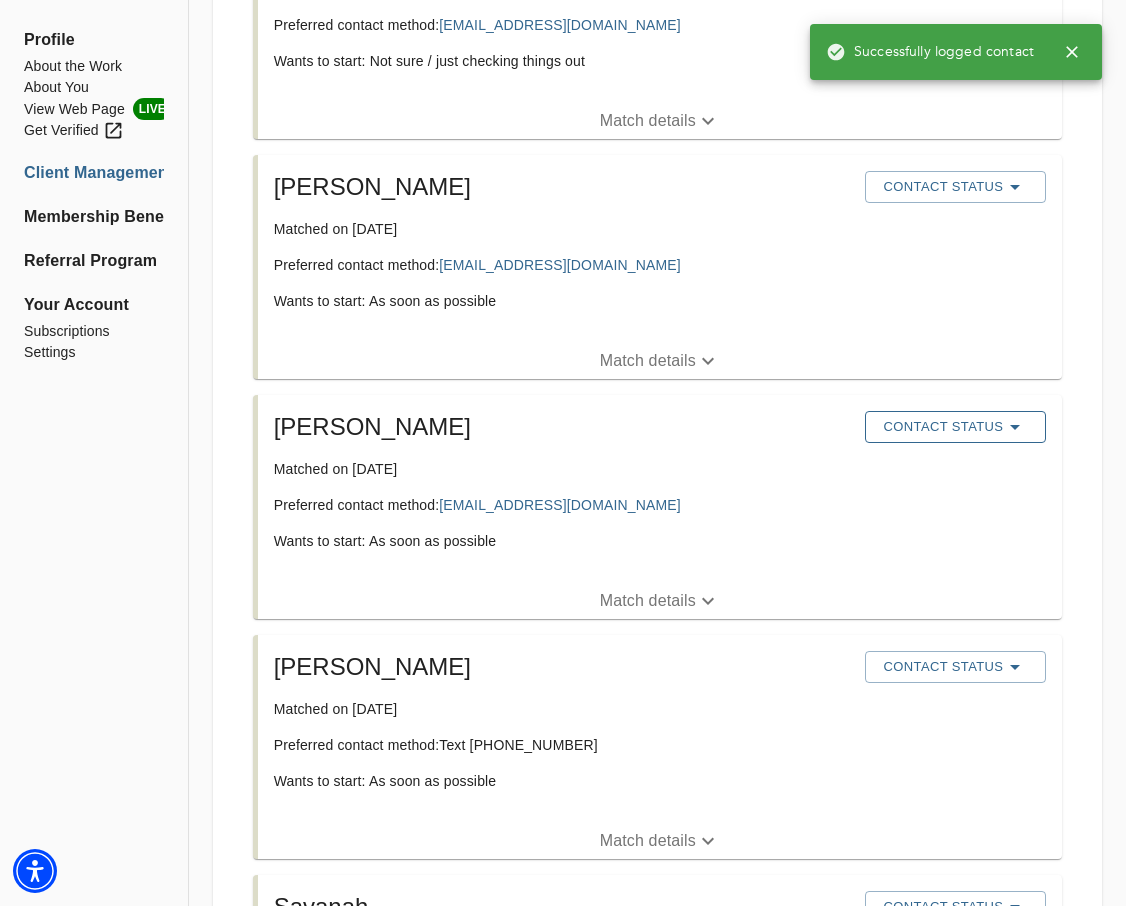 click on "Contact Status" at bounding box center (955, 427) 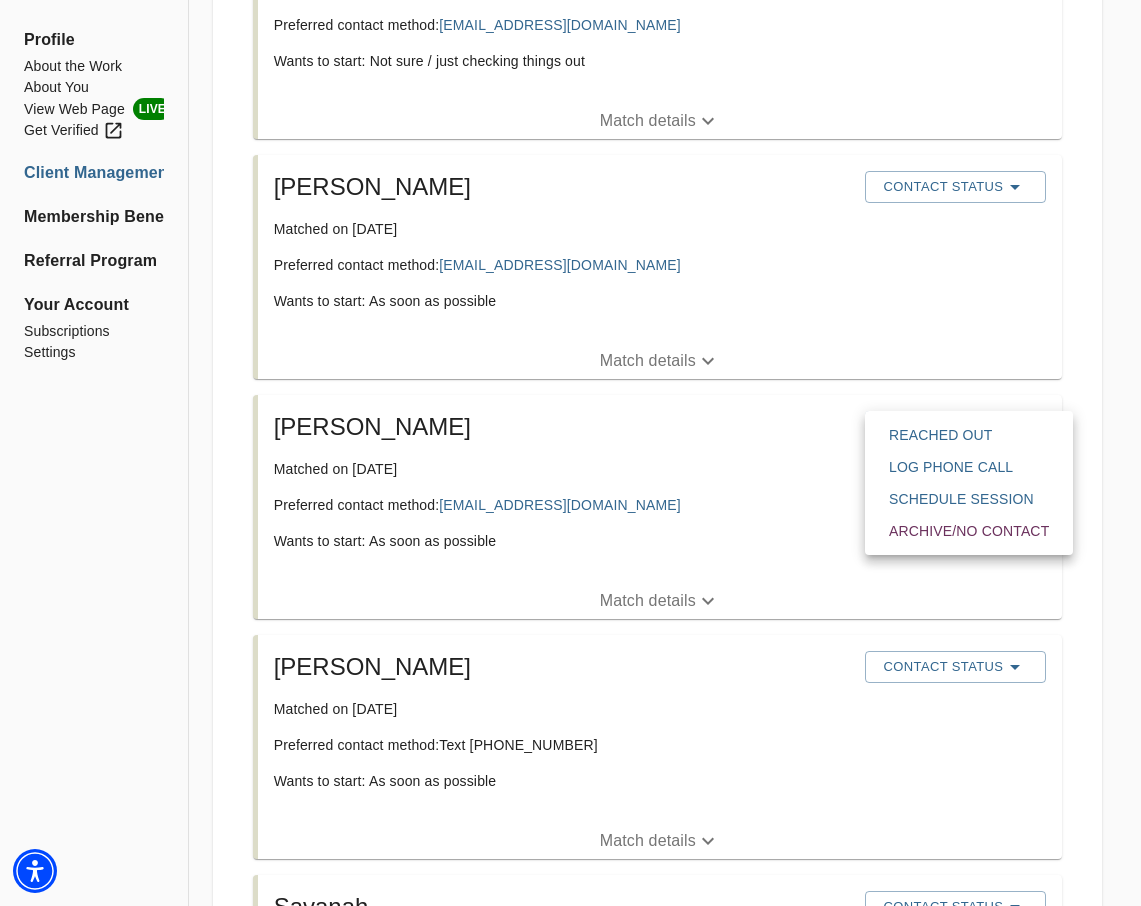 click on "Reached Out" at bounding box center (969, 435) 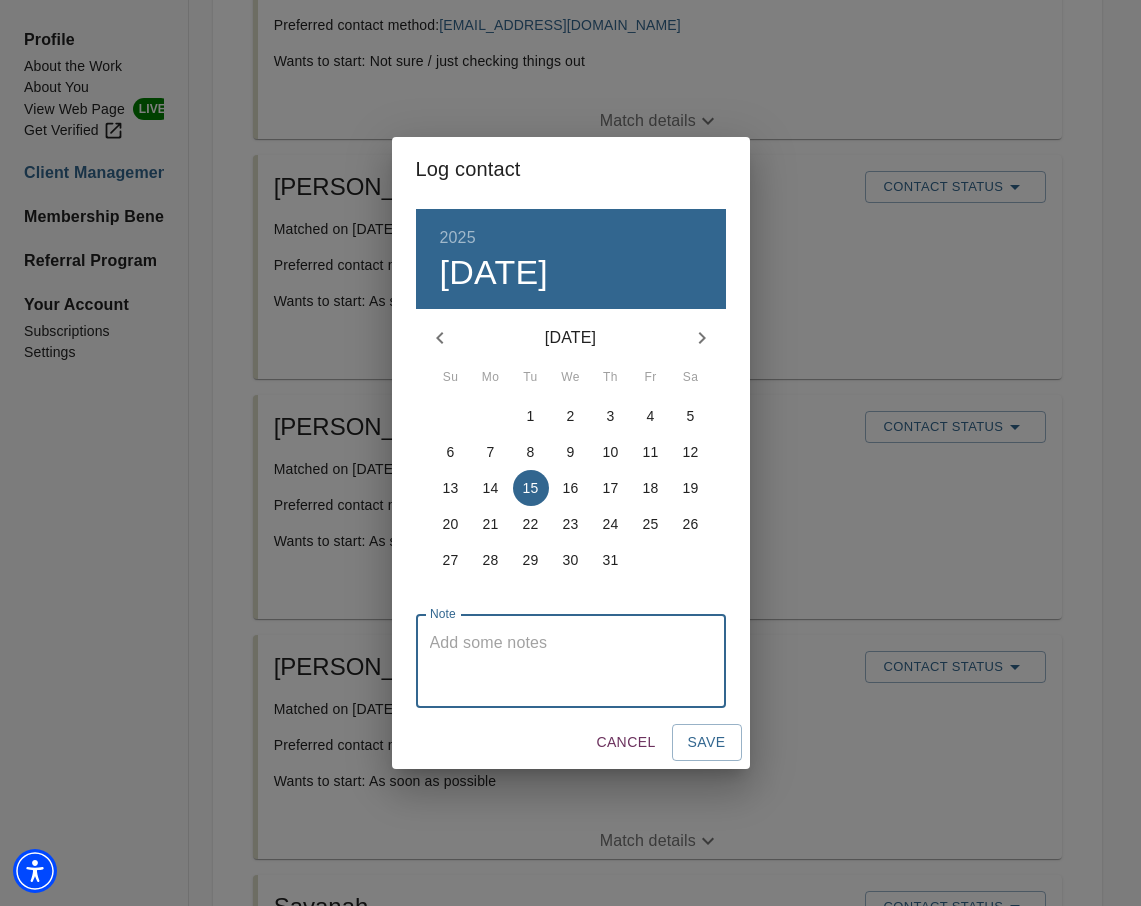click at bounding box center (571, 661) 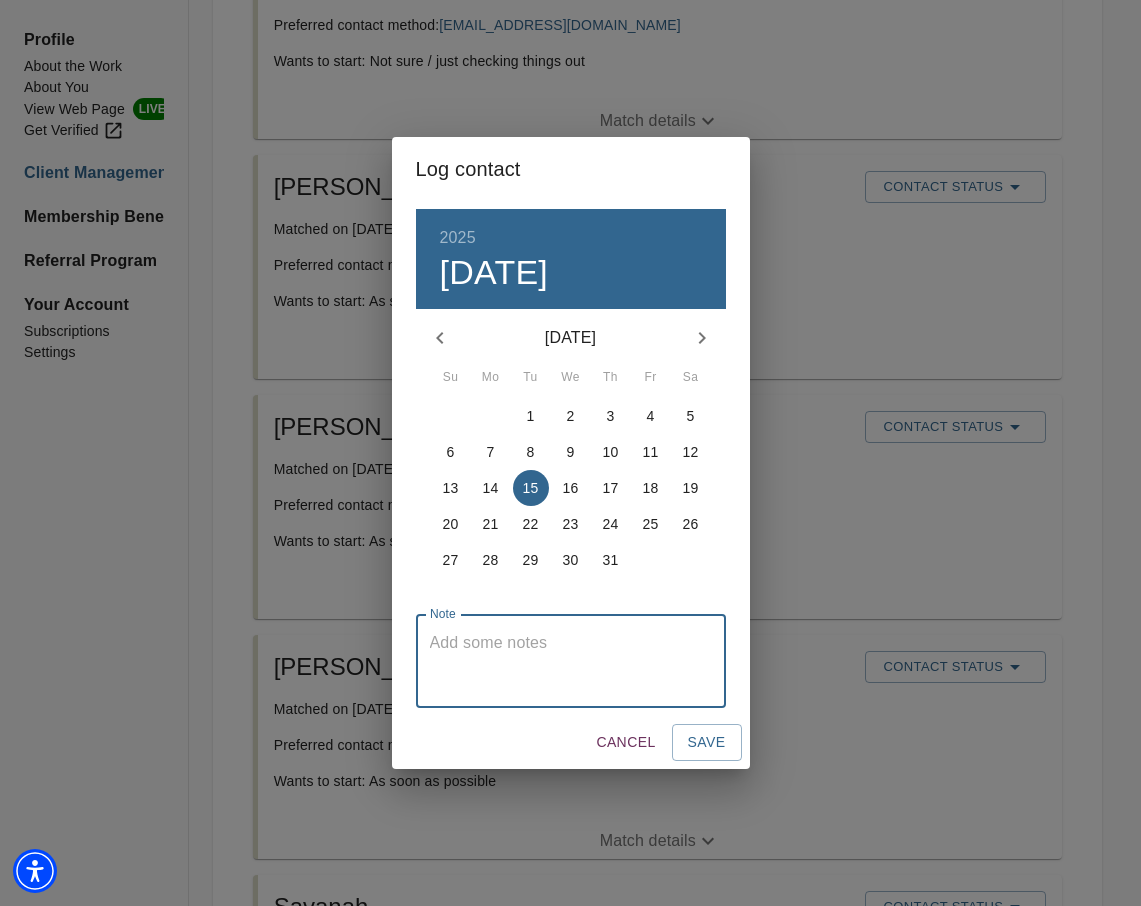 paste on "Coach sent message to match in order to schedule consult call" 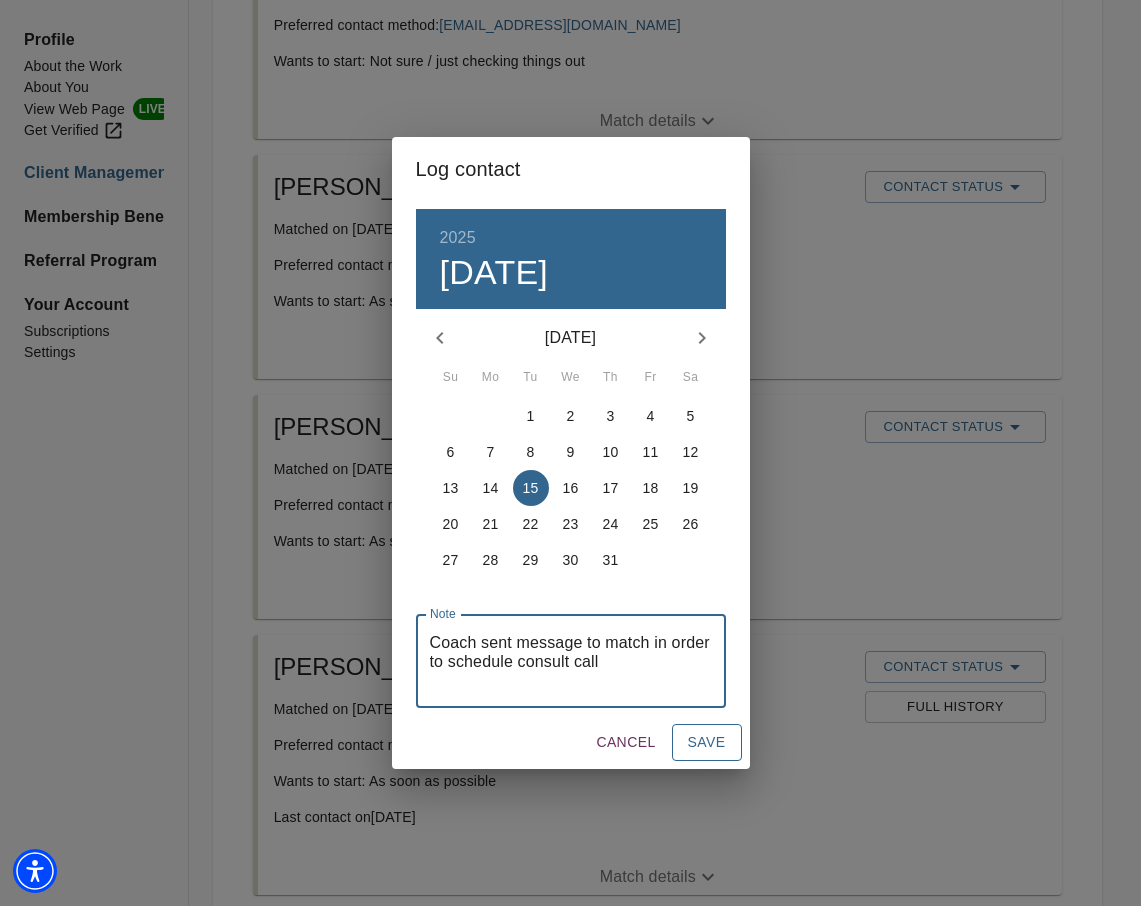 type on "Coach sent message to match in order to schedule consult call" 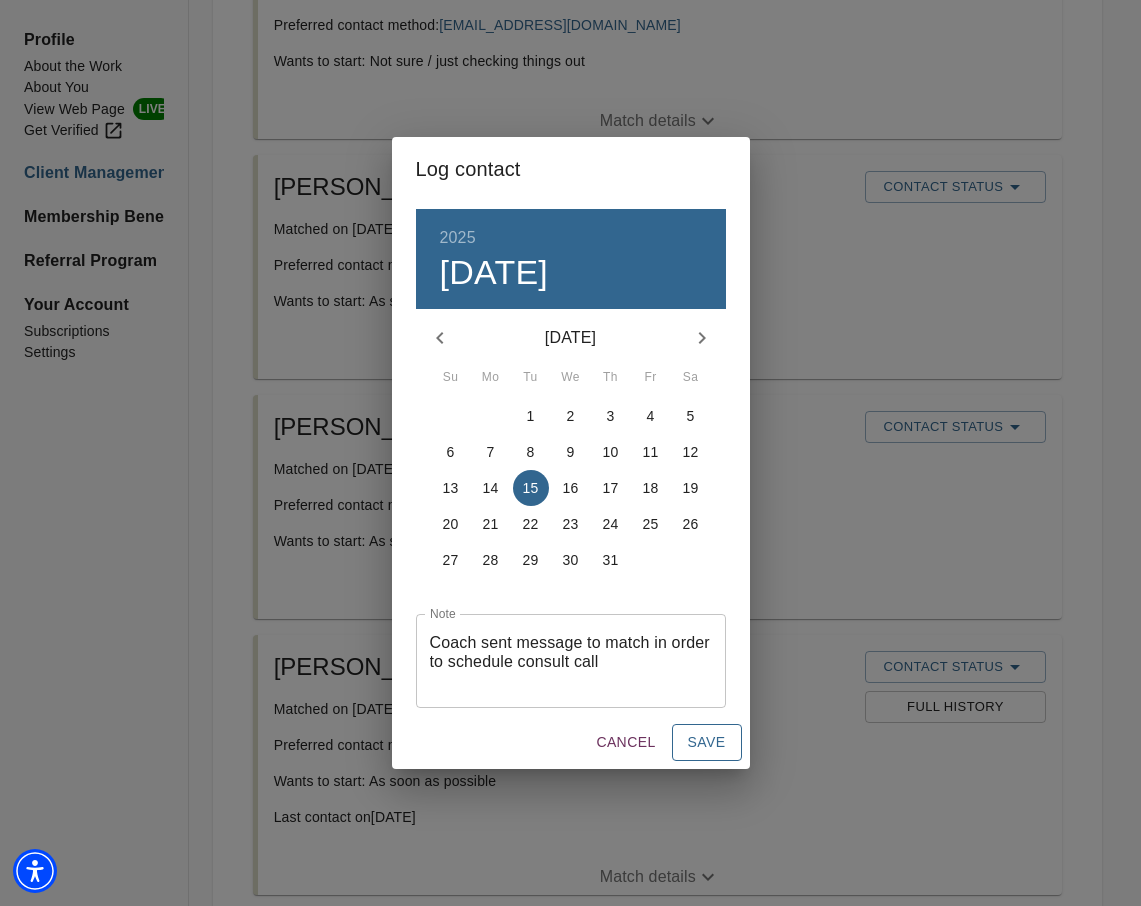 type 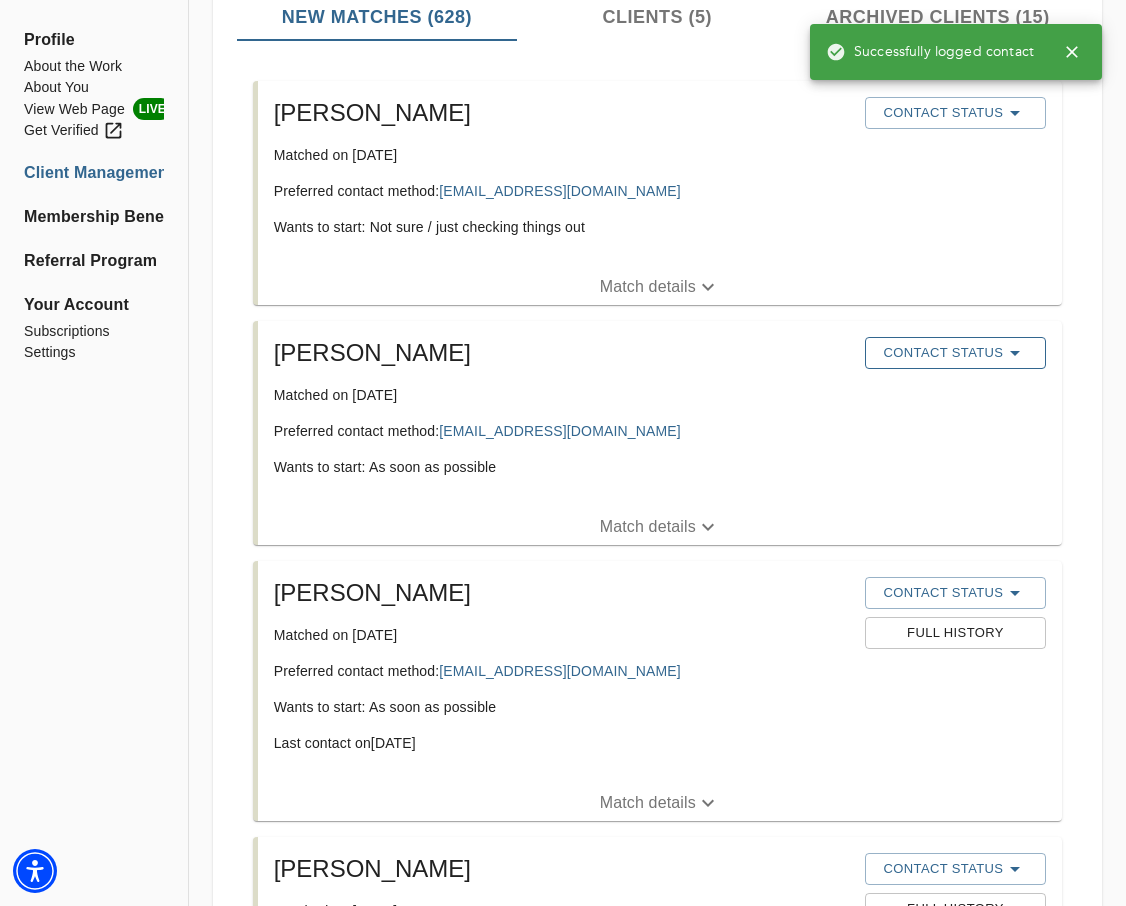 scroll, scrollTop: 300, scrollLeft: 0, axis: vertical 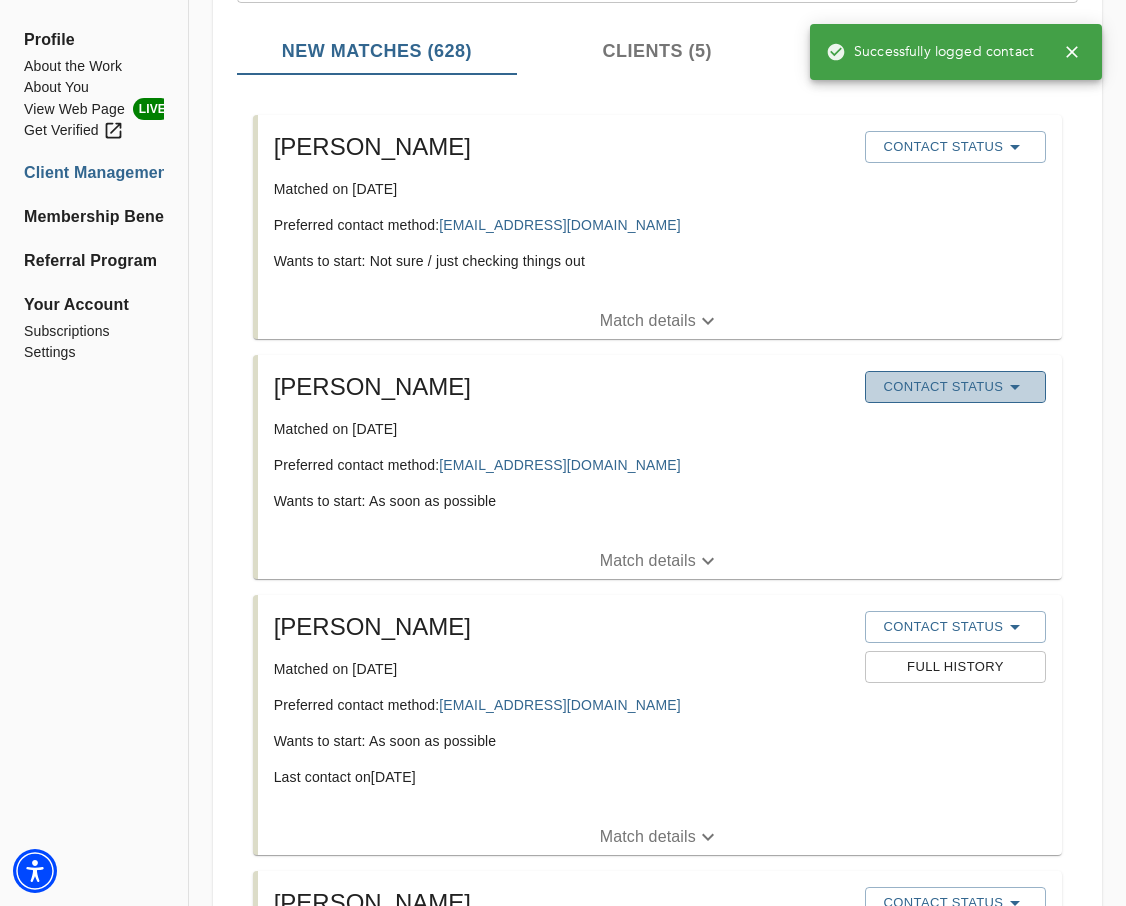 click on "Contact Status" at bounding box center (955, 387) 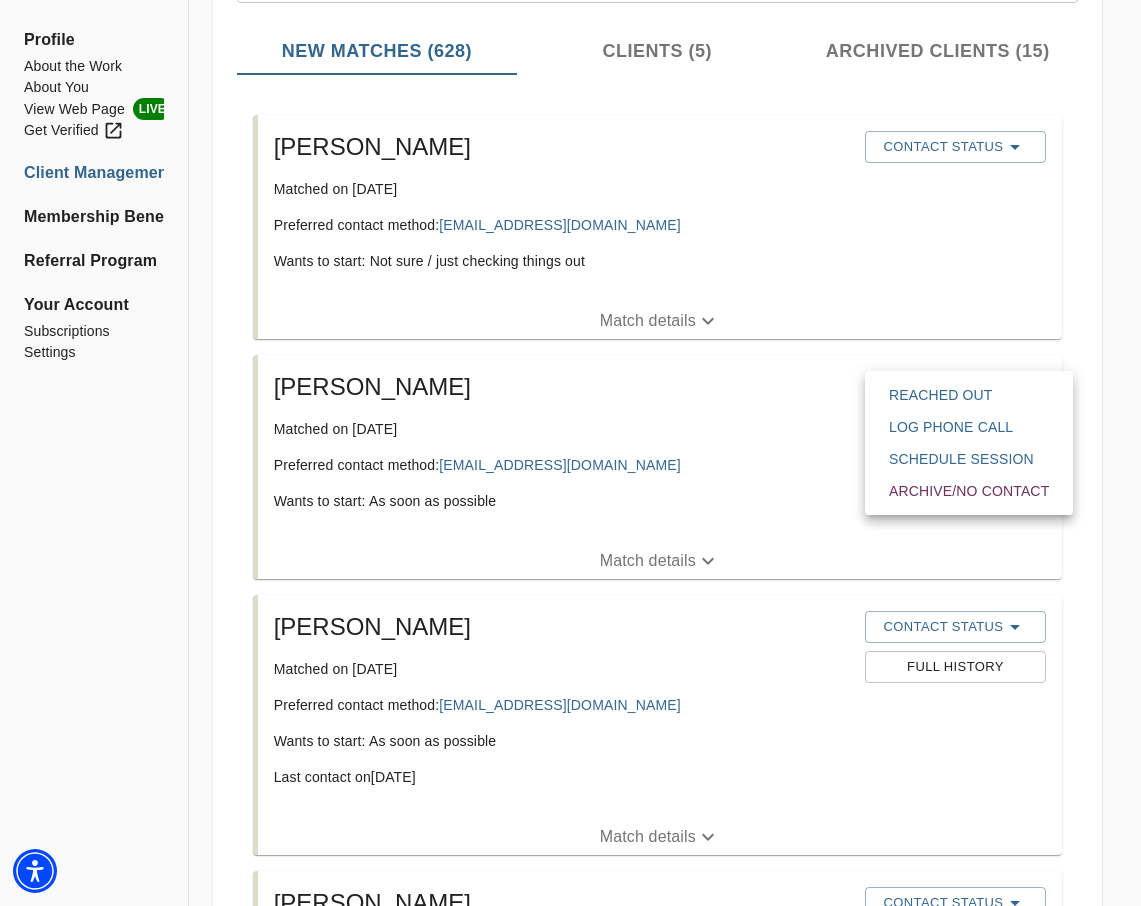 click on "Reached Out" at bounding box center [969, 395] 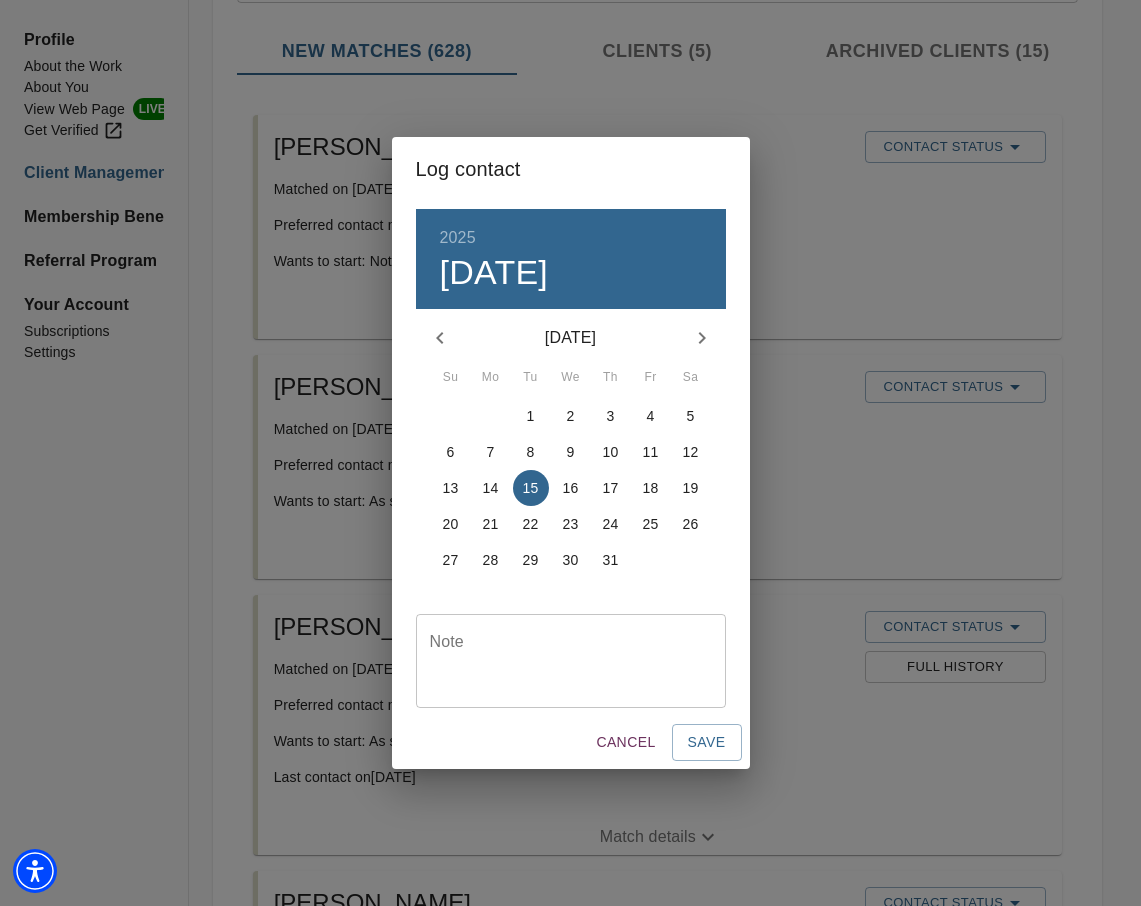 click at bounding box center [571, 661] 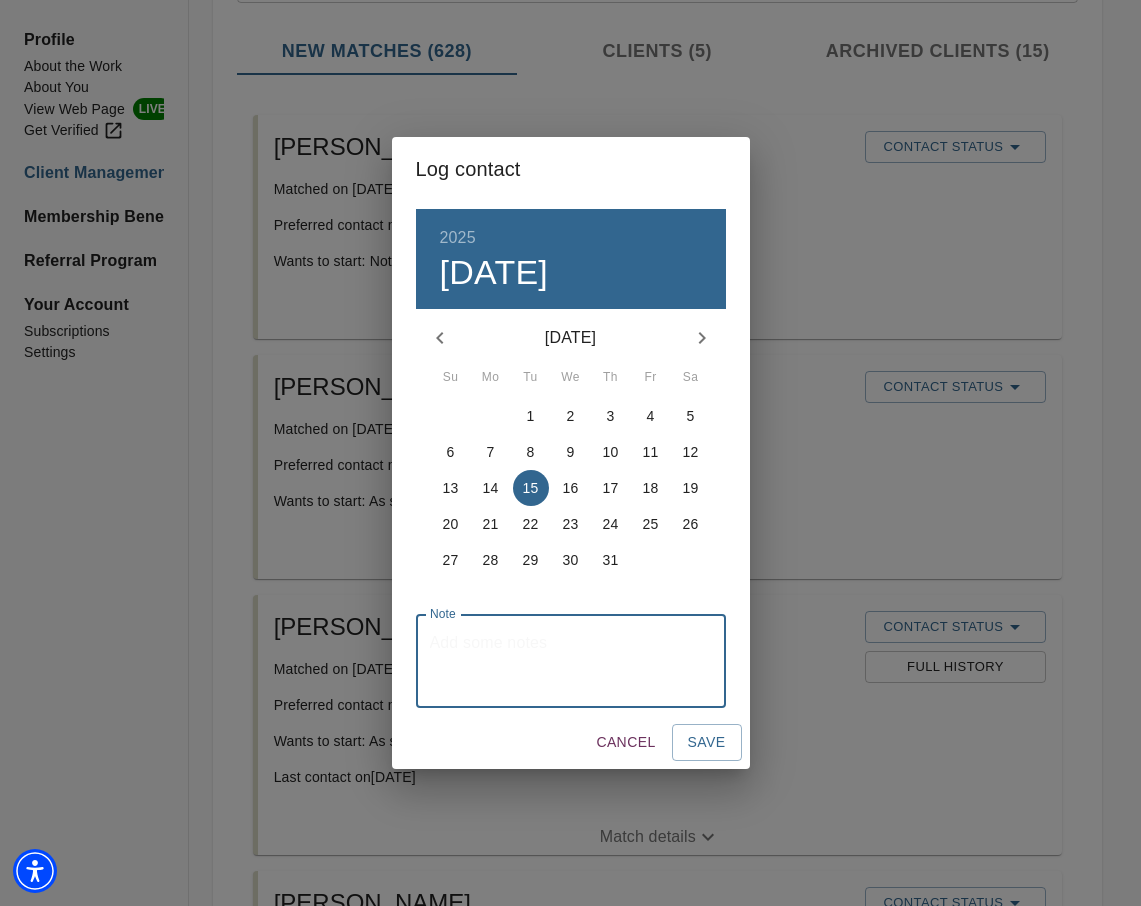 paste on "Coach sent message to match in order to schedule consult call" 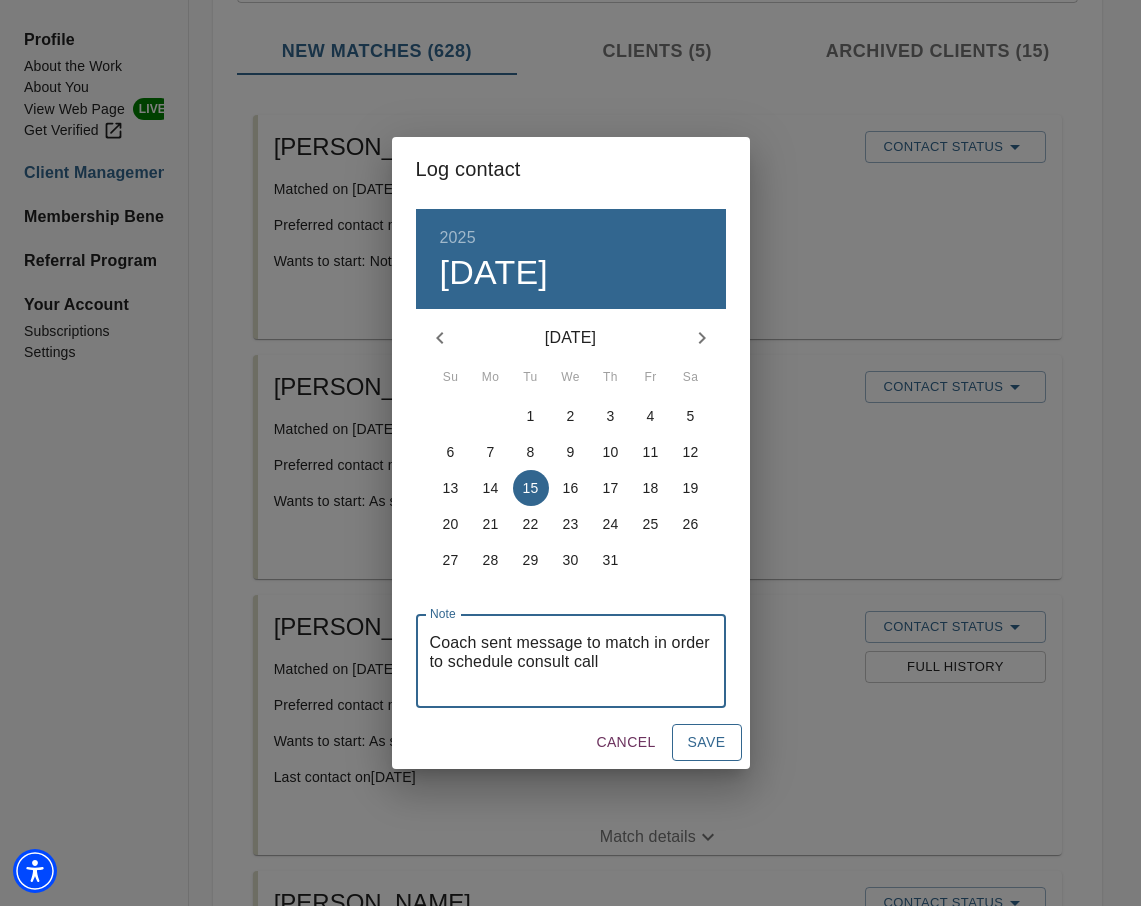 type on "Coach sent message to match in order to schedule consult call" 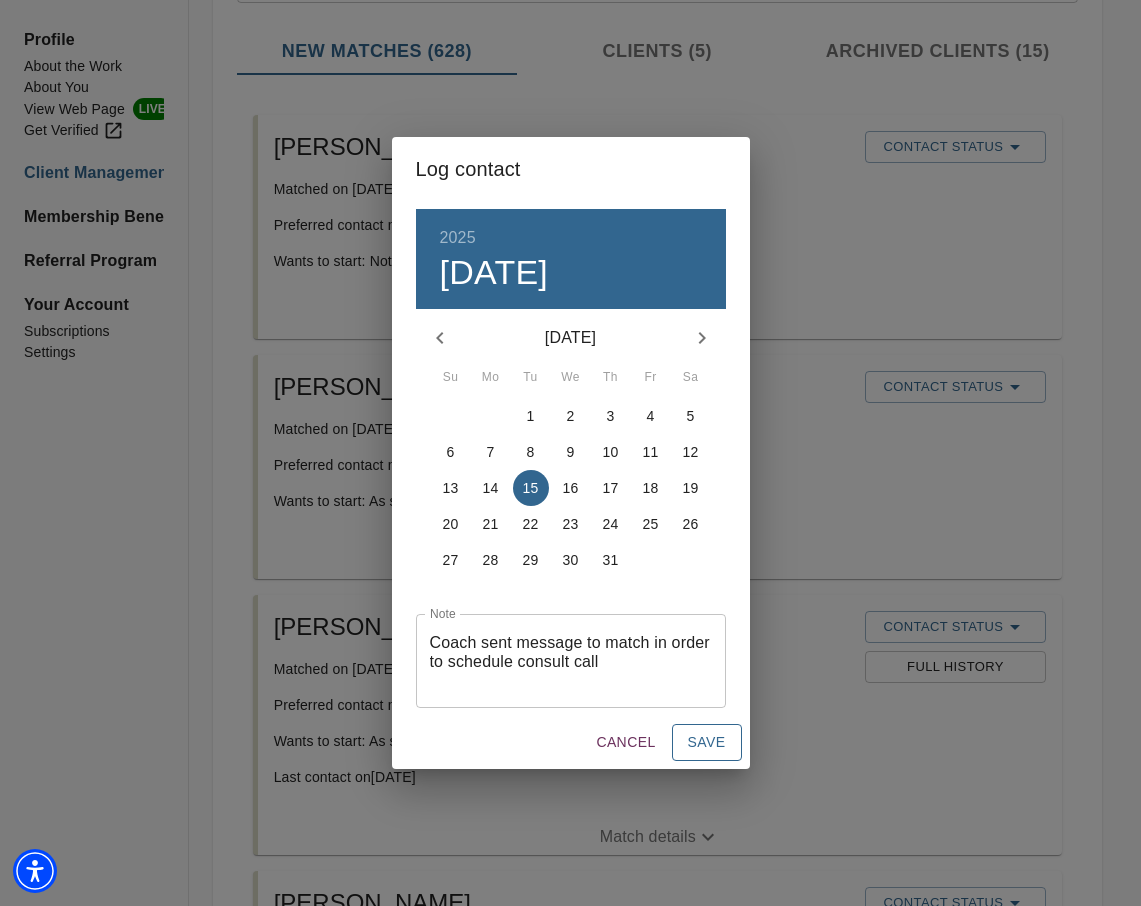 type 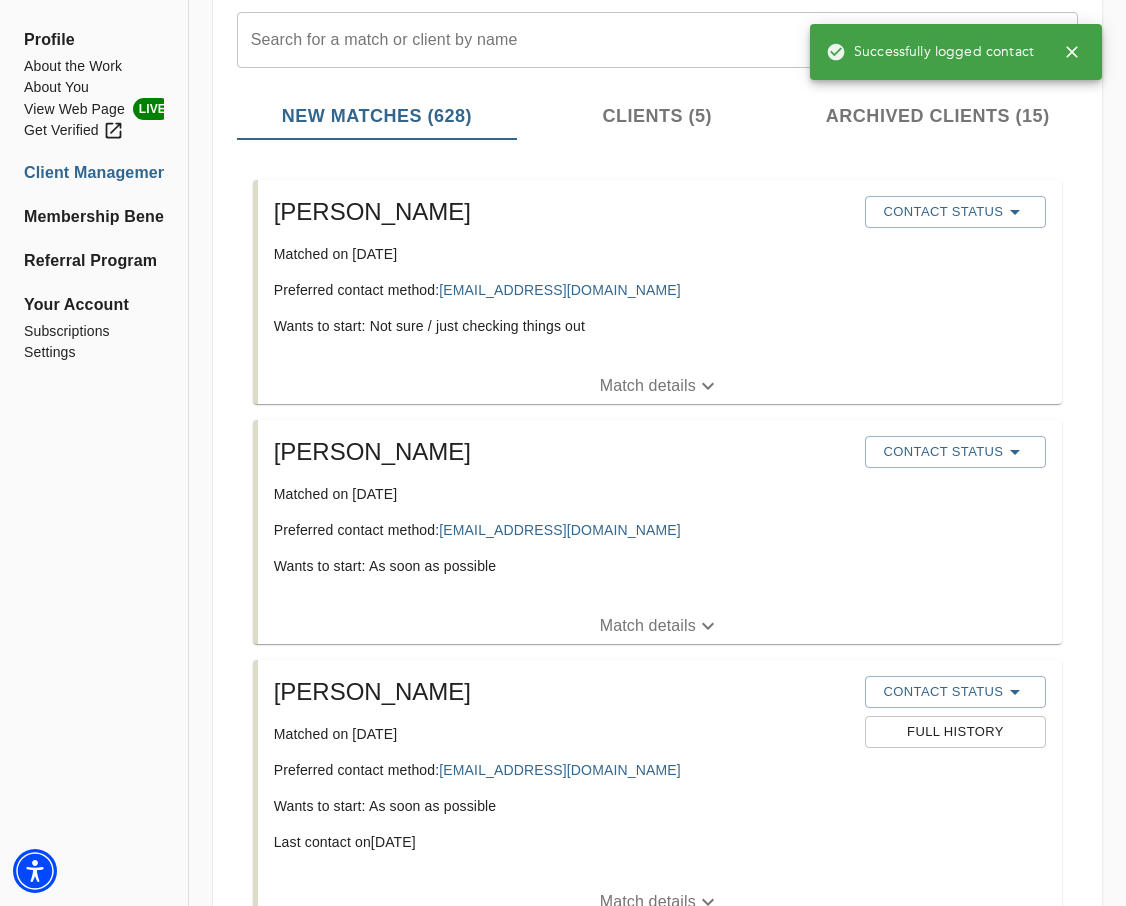 scroll, scrollTop: 200, scrollLeft: 0, axis: vertical 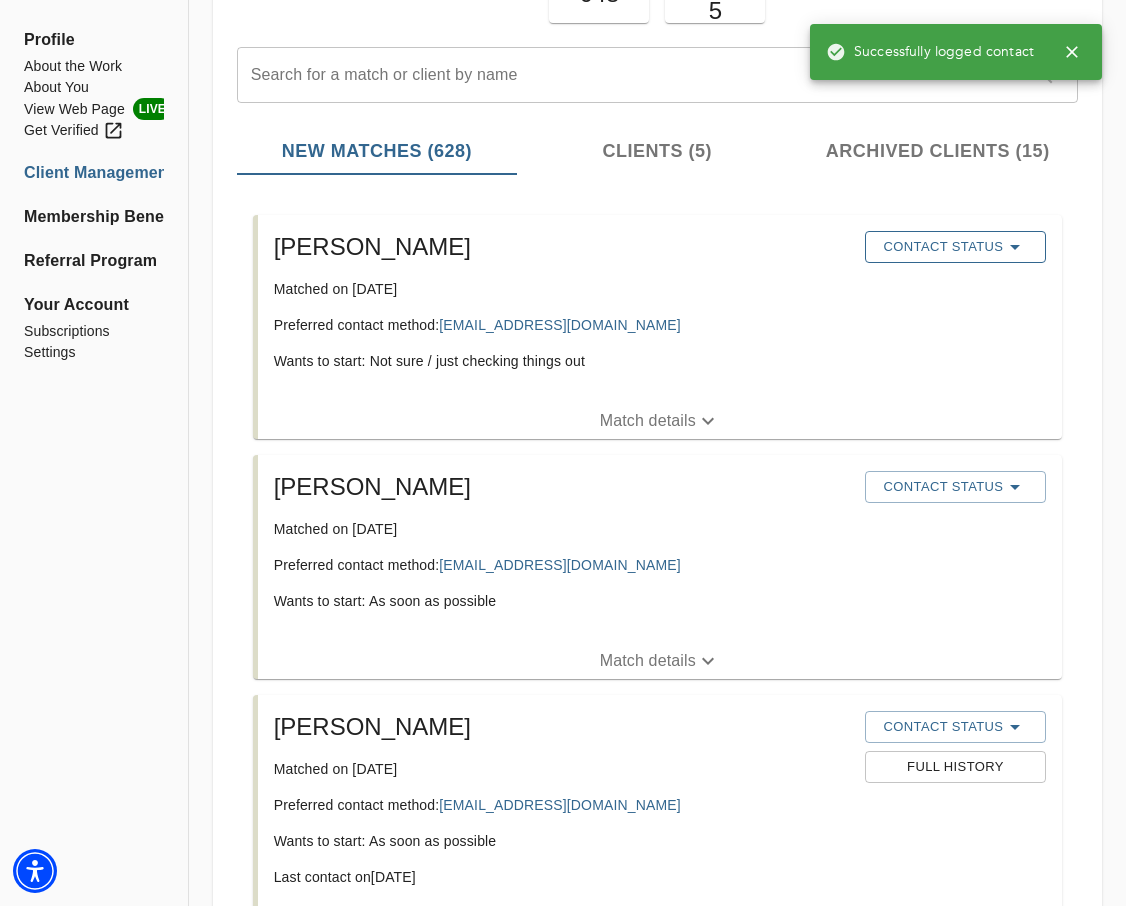 click on "Contact Status" at bounding box center (955, 247) 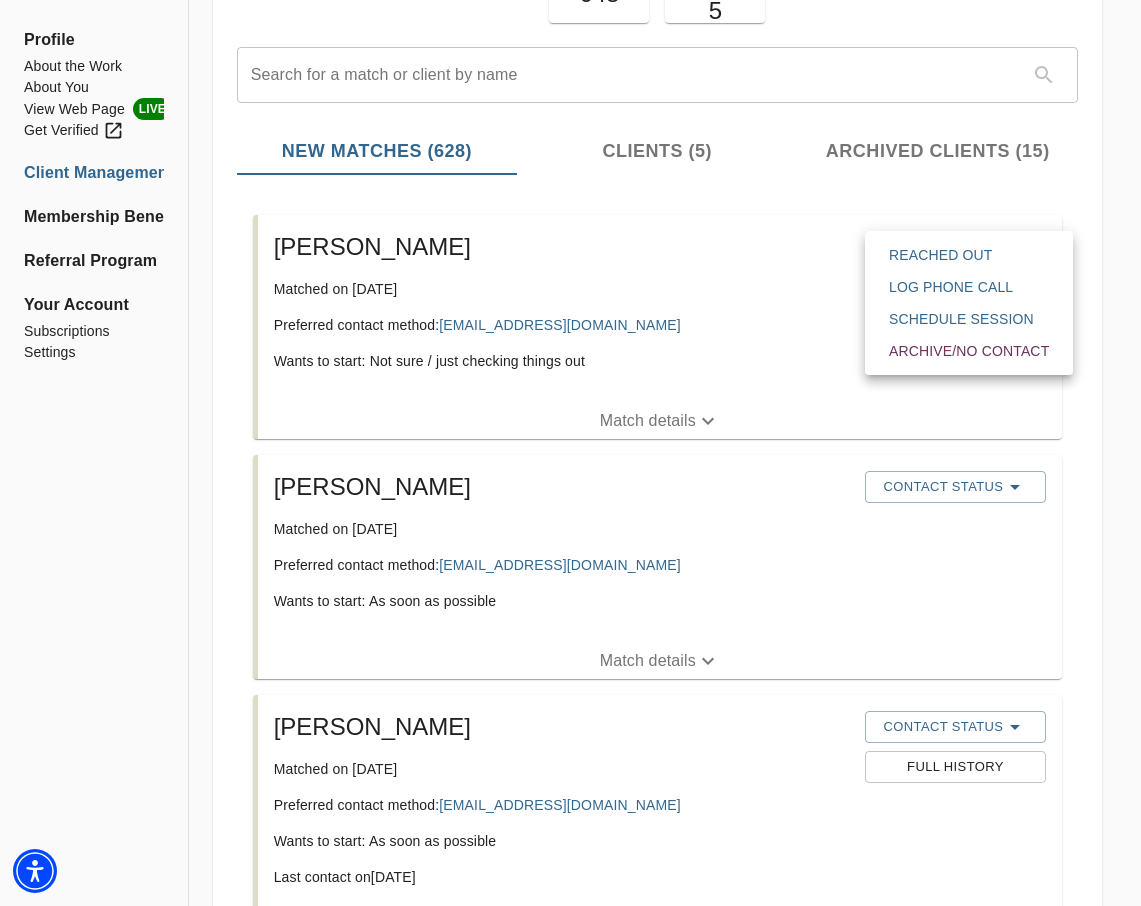 click on "Reached Out" at bounding box center [969, 255] 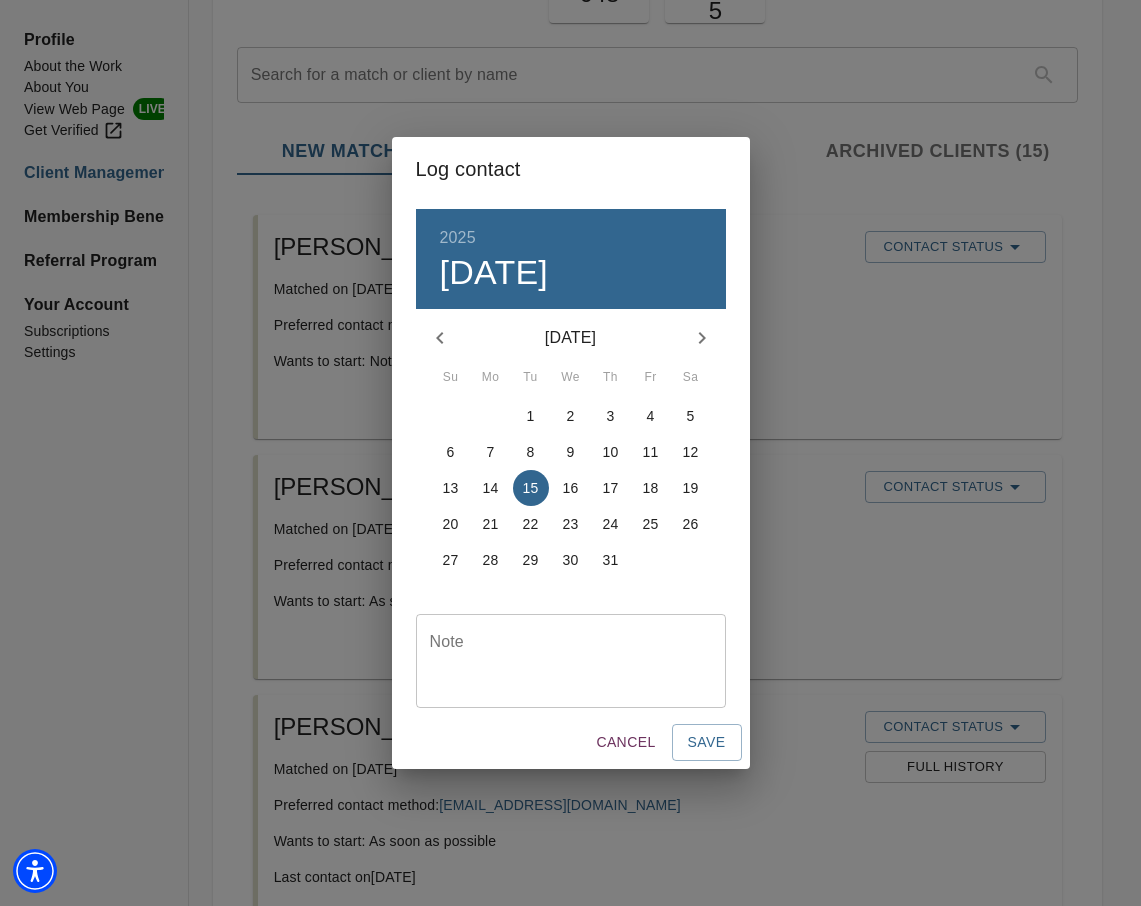 click on "Note" at bounding box center [571, 661] 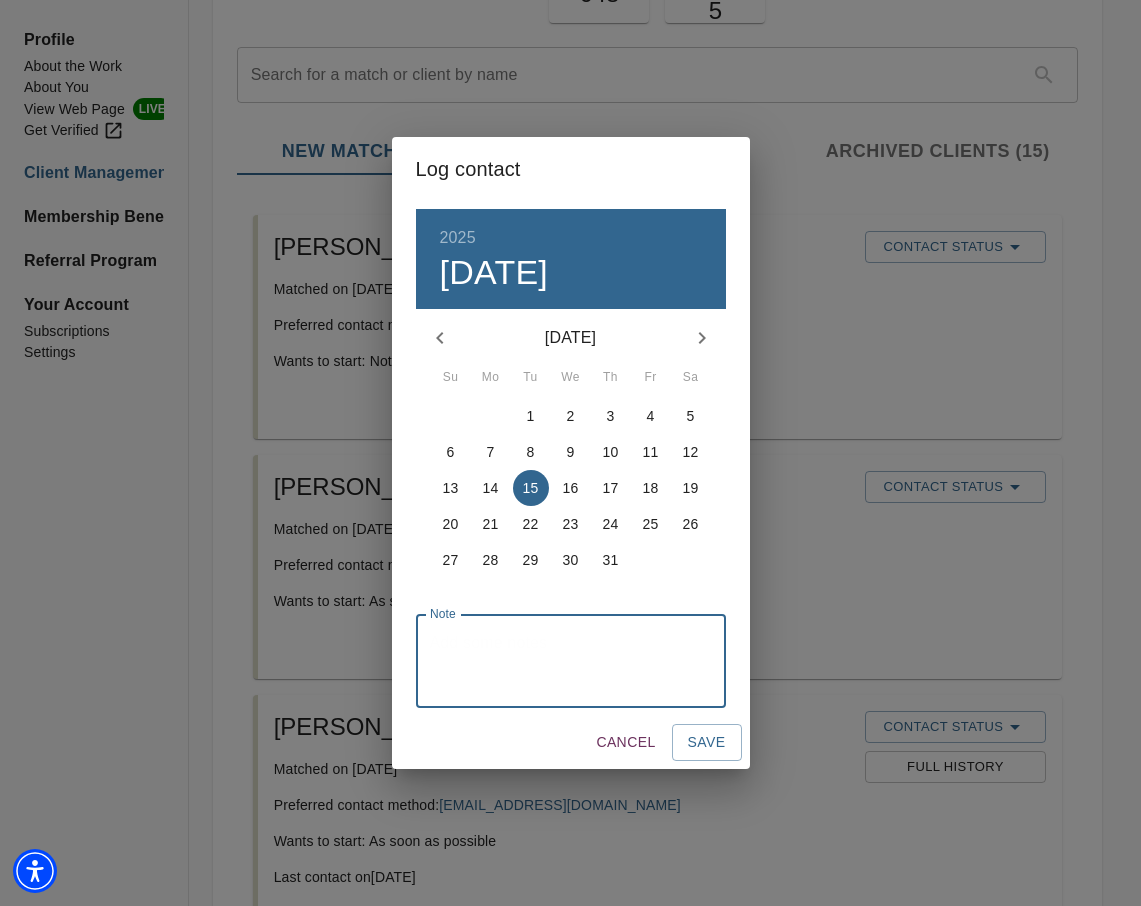paste on "Coach sent message to match in order to schedule consult call" 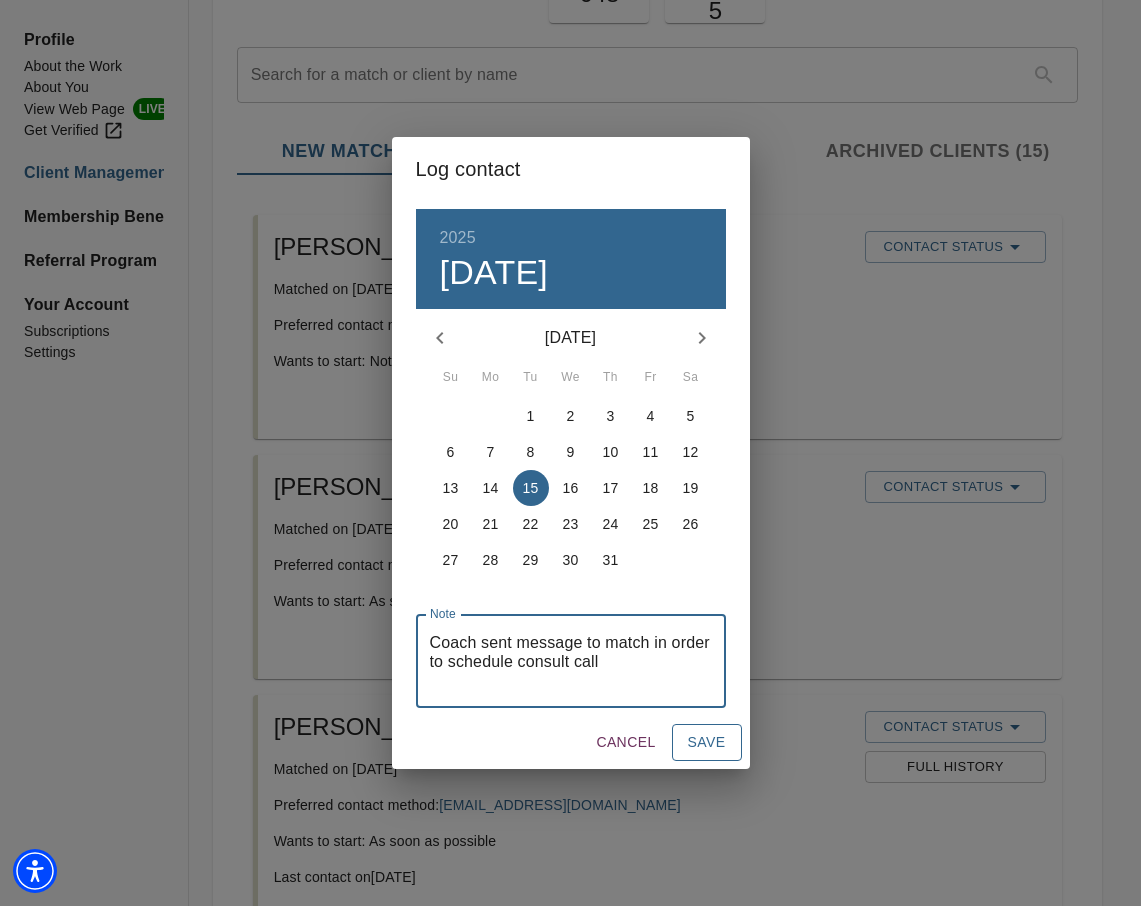 type on "Coach sent message to match in order to schedule consult call" 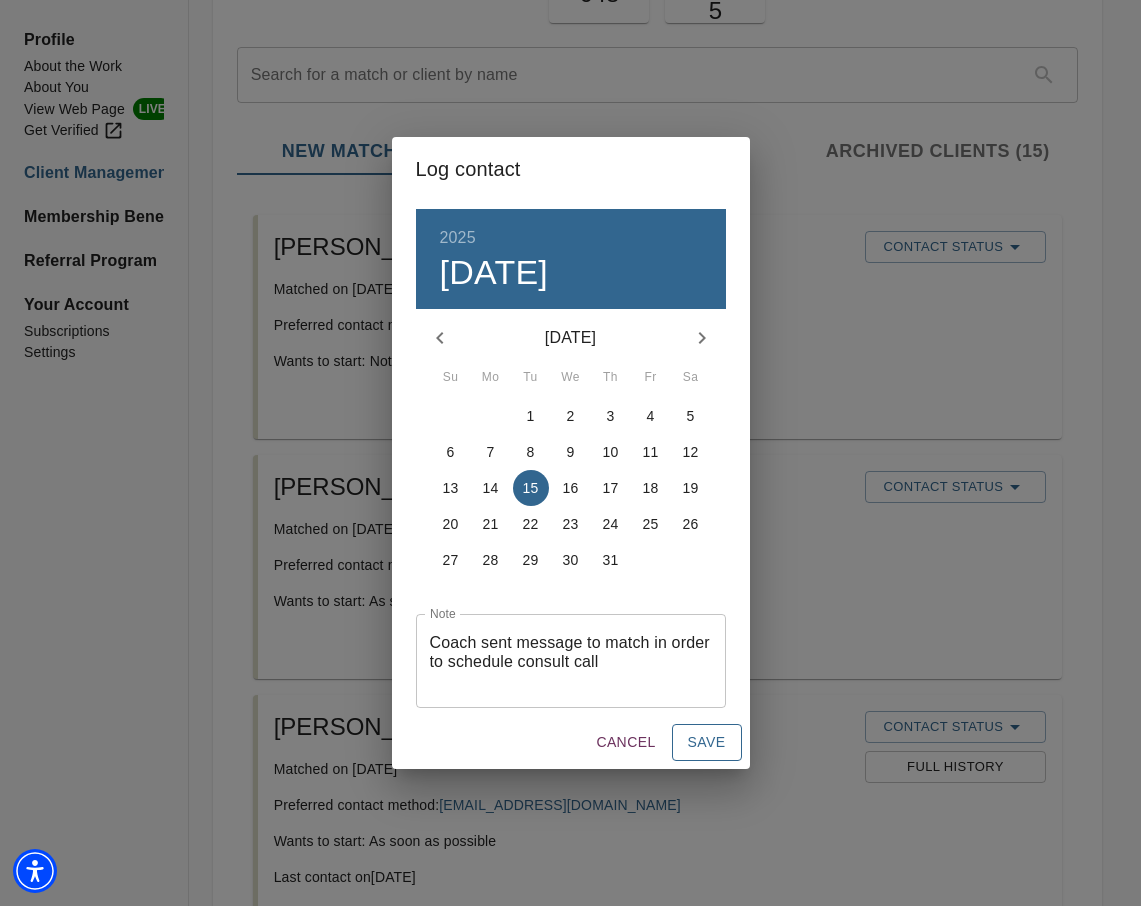 type 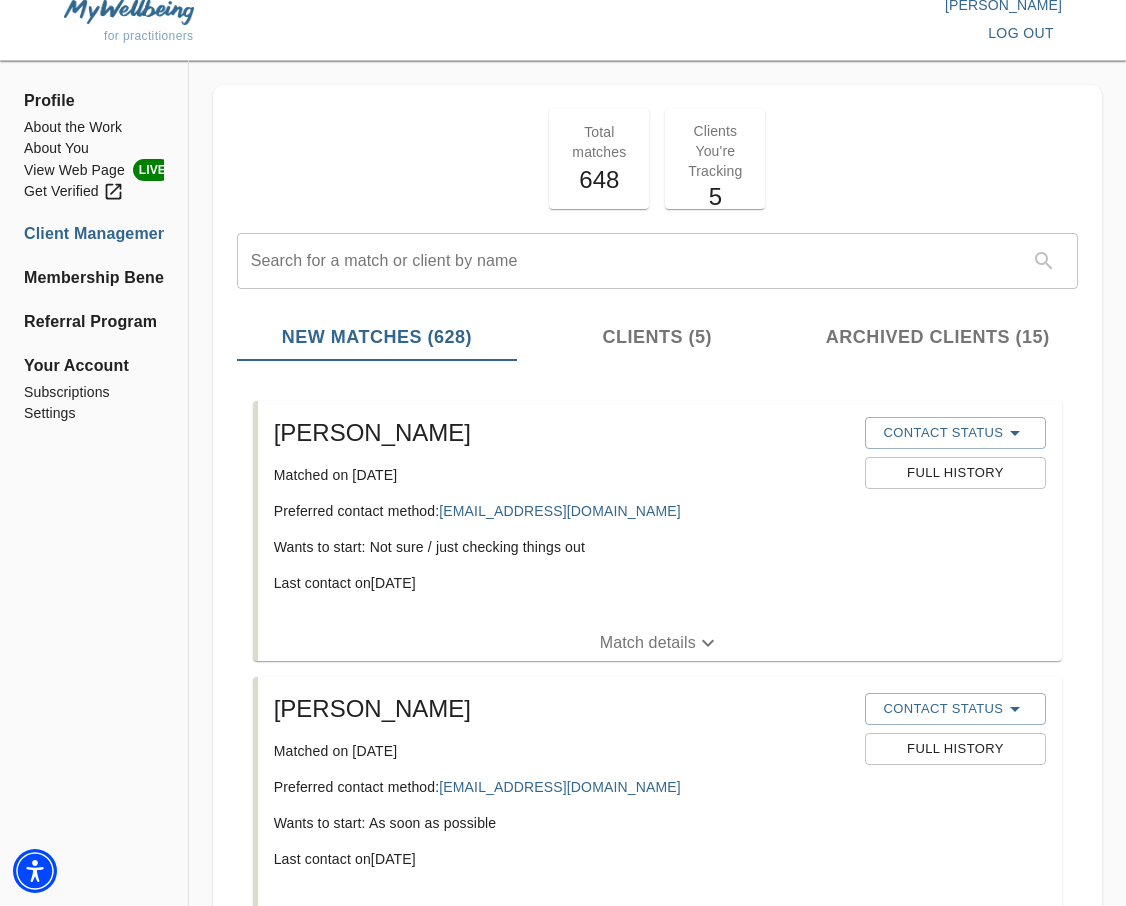 scroll, scrollTop: 0, scrollLeft: 0, axis: both 